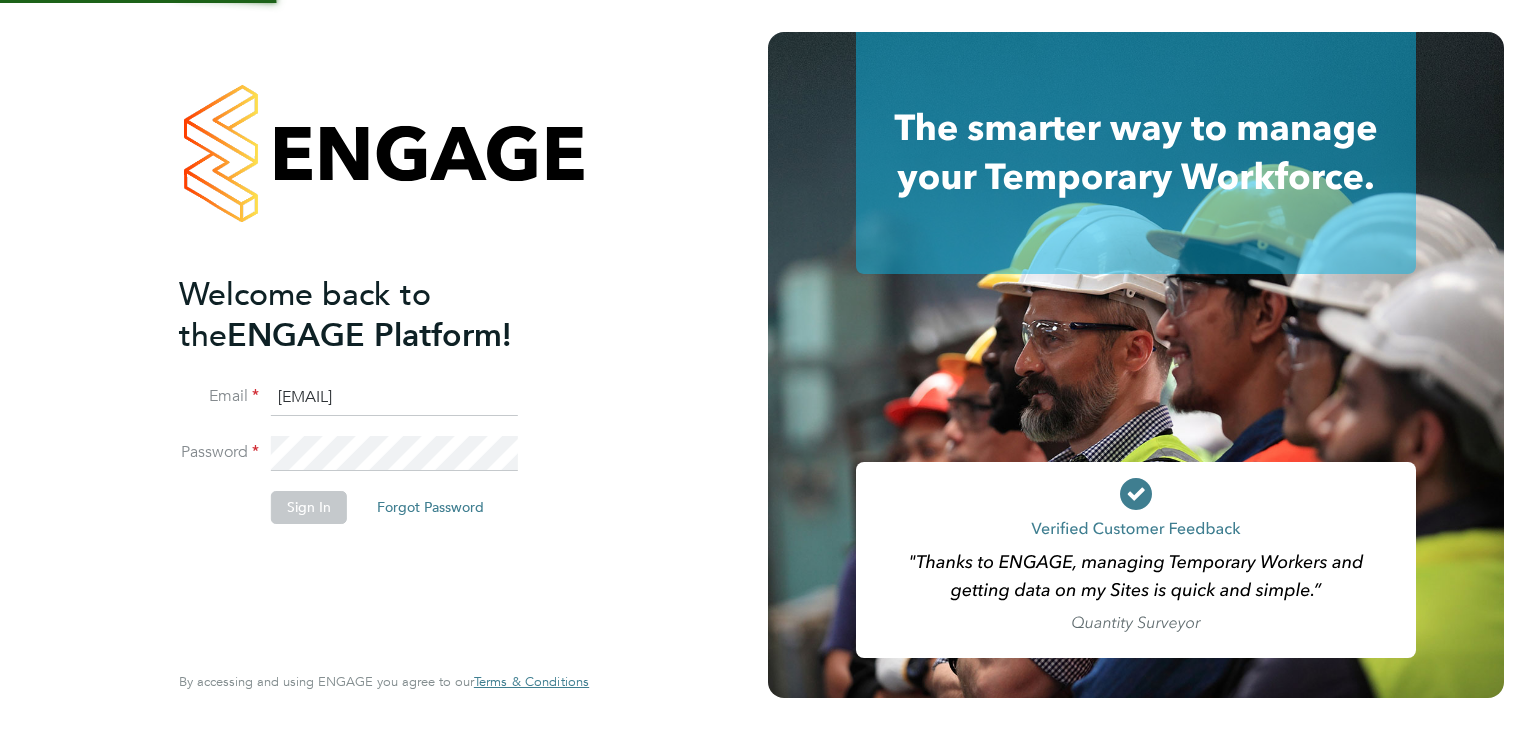 scroll, scrollTop: 0, scrollLeft: 0, axis: both 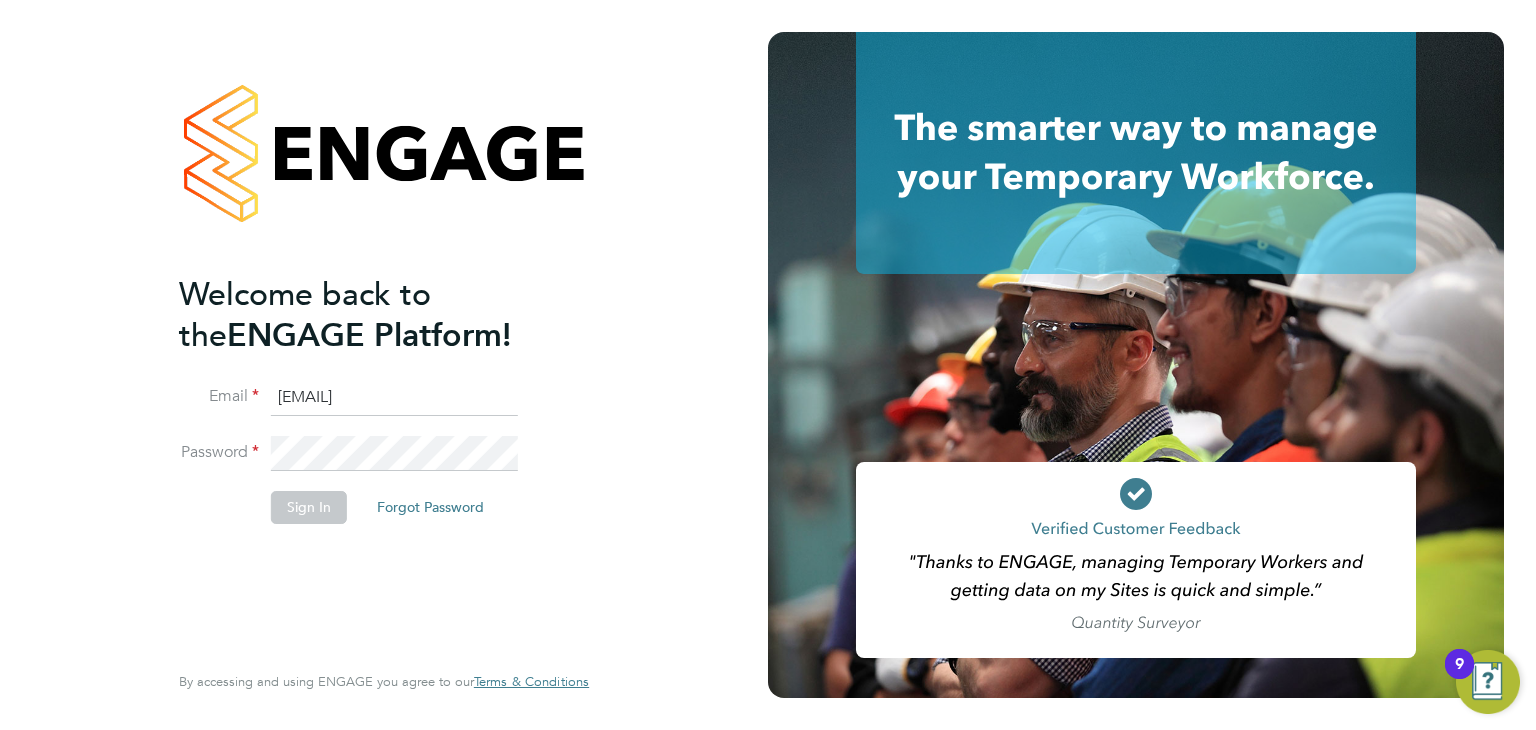 click on "Sign In" 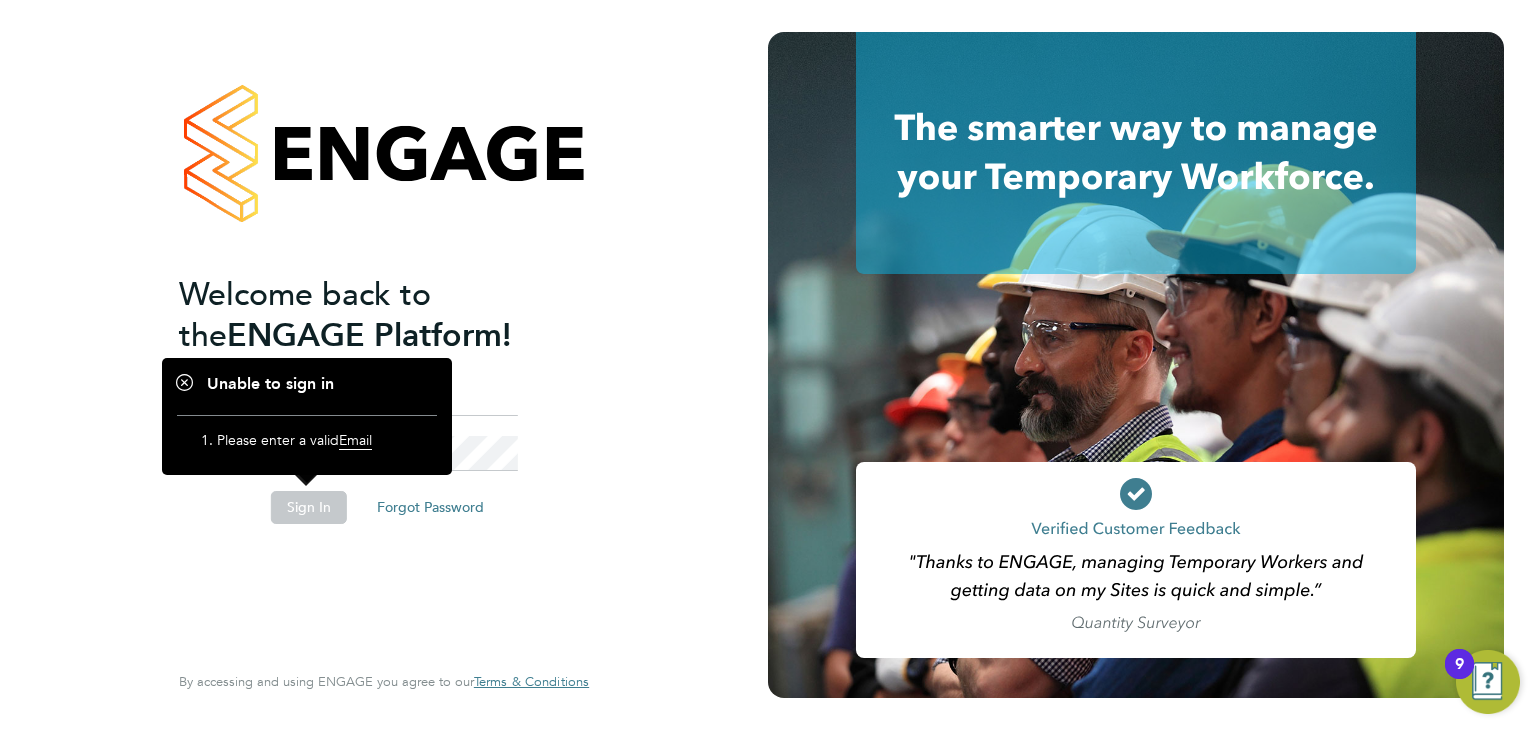 click on "Sign In" 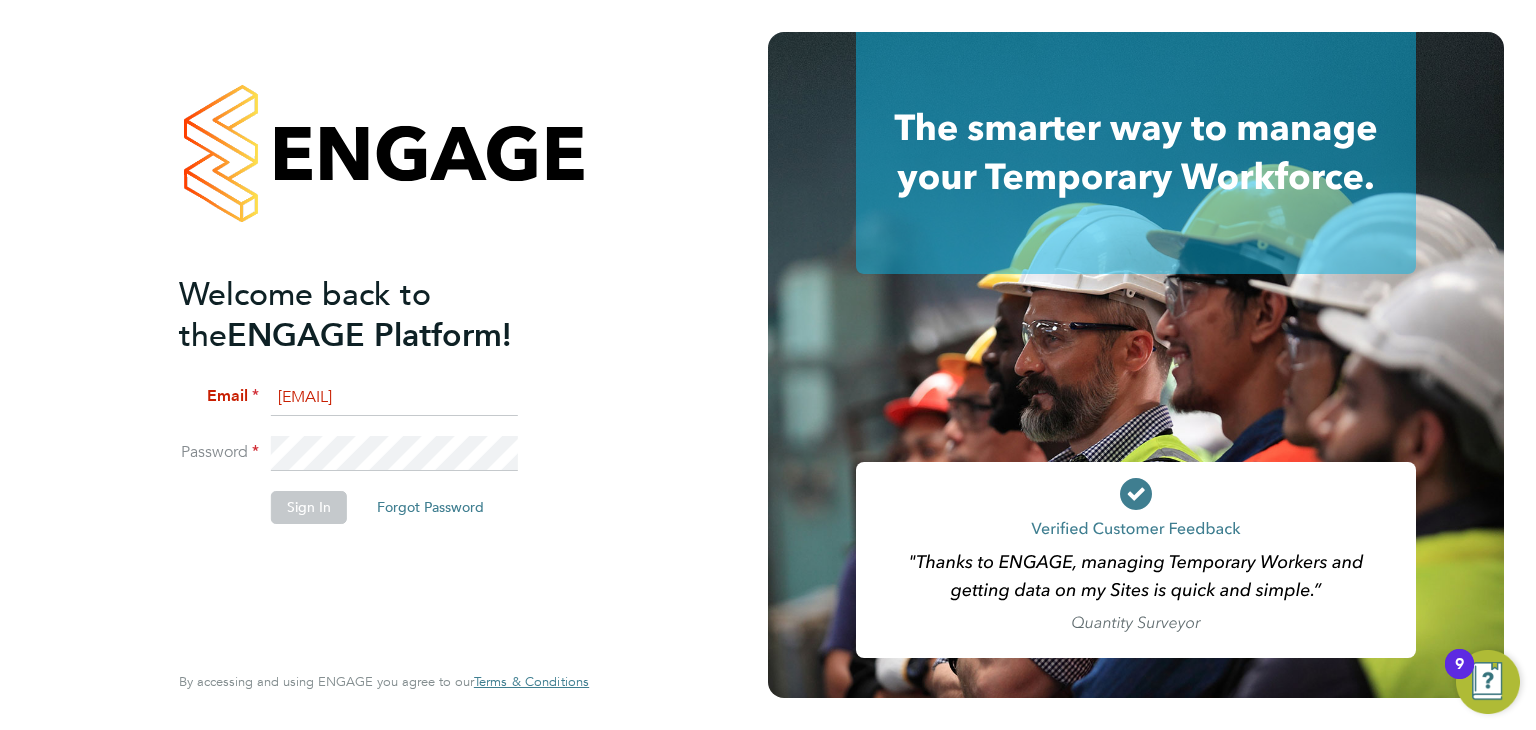 click on "Password" 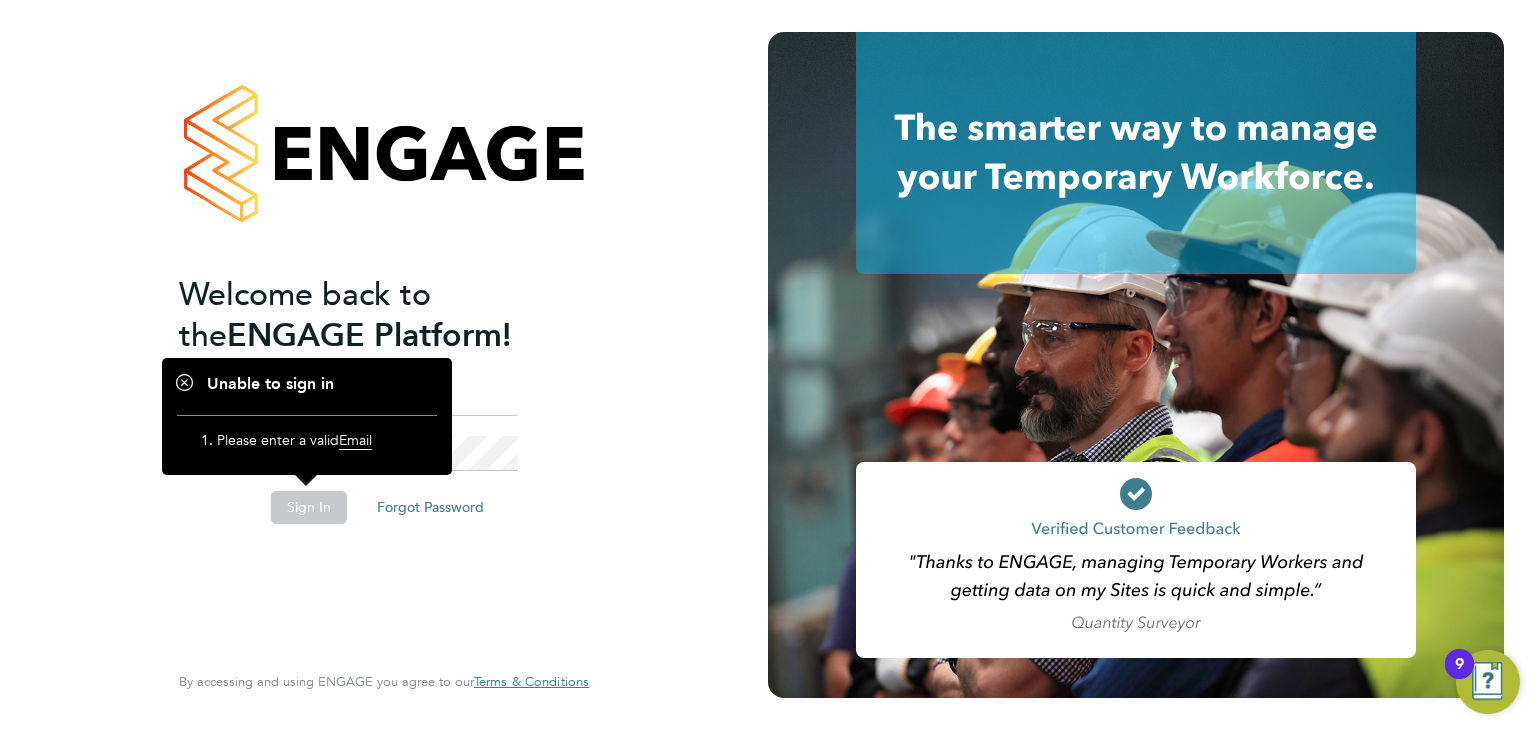 click on "Sign In" 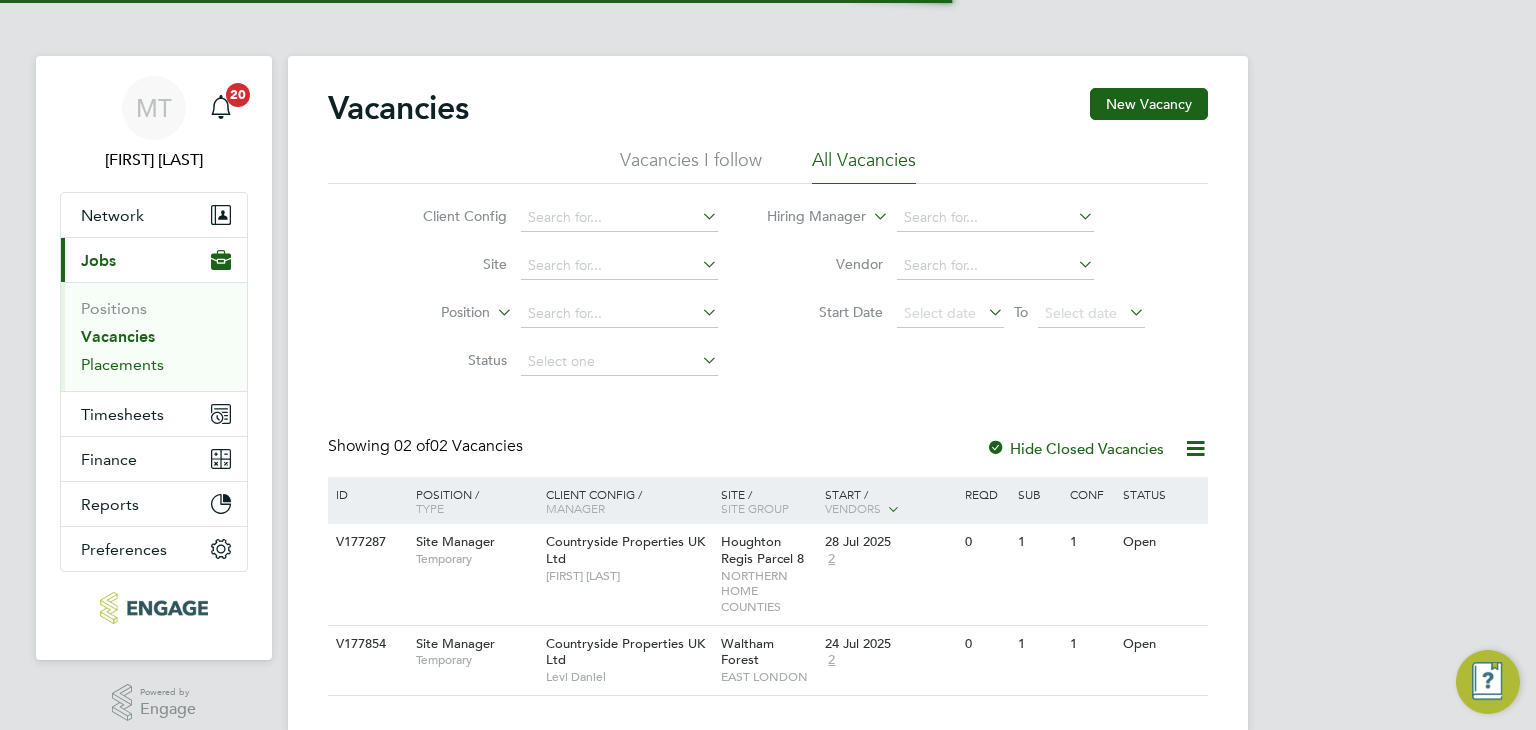 scroll, scrollTop: 0, scrollLeft: 0, axis: both 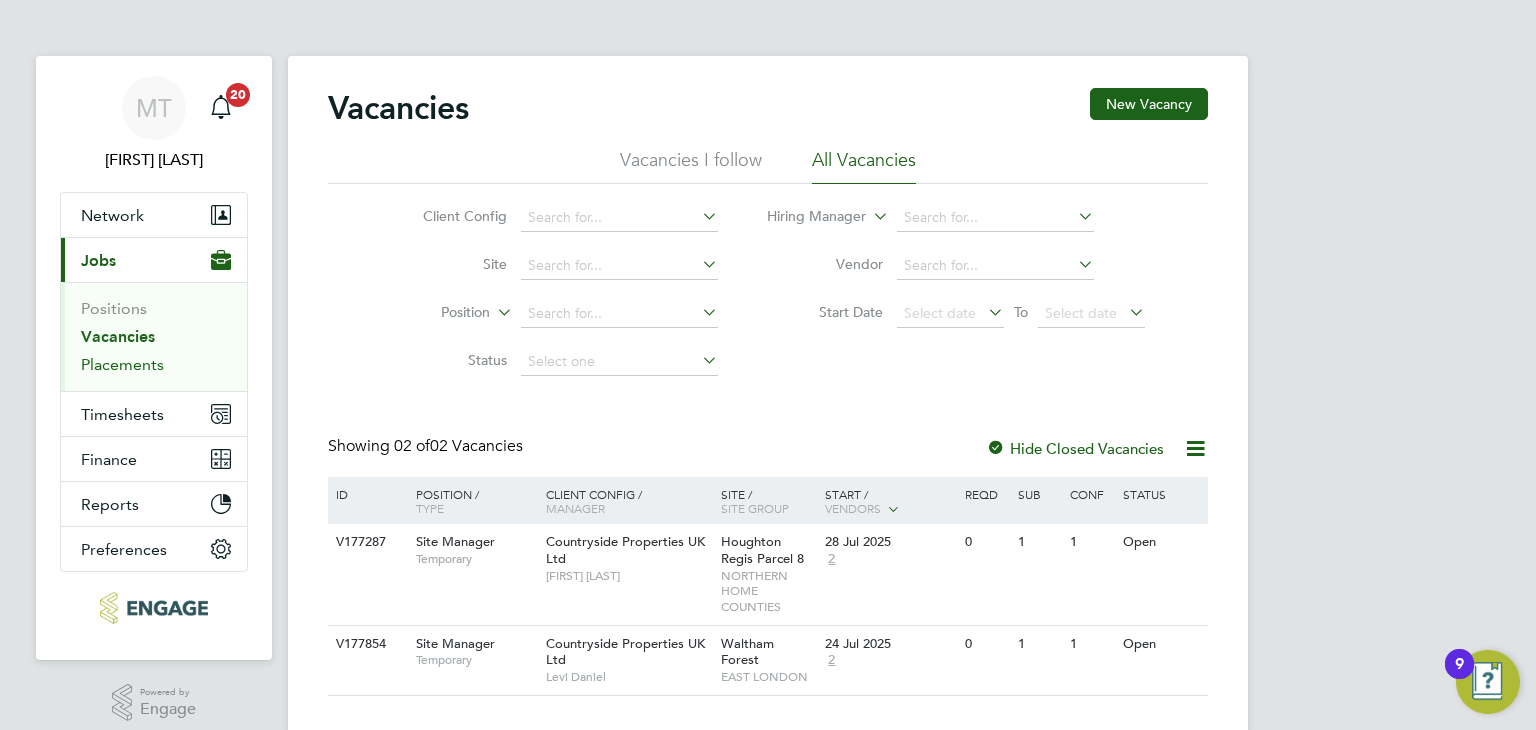 click on "Placements" at bounding box center (122, 364) 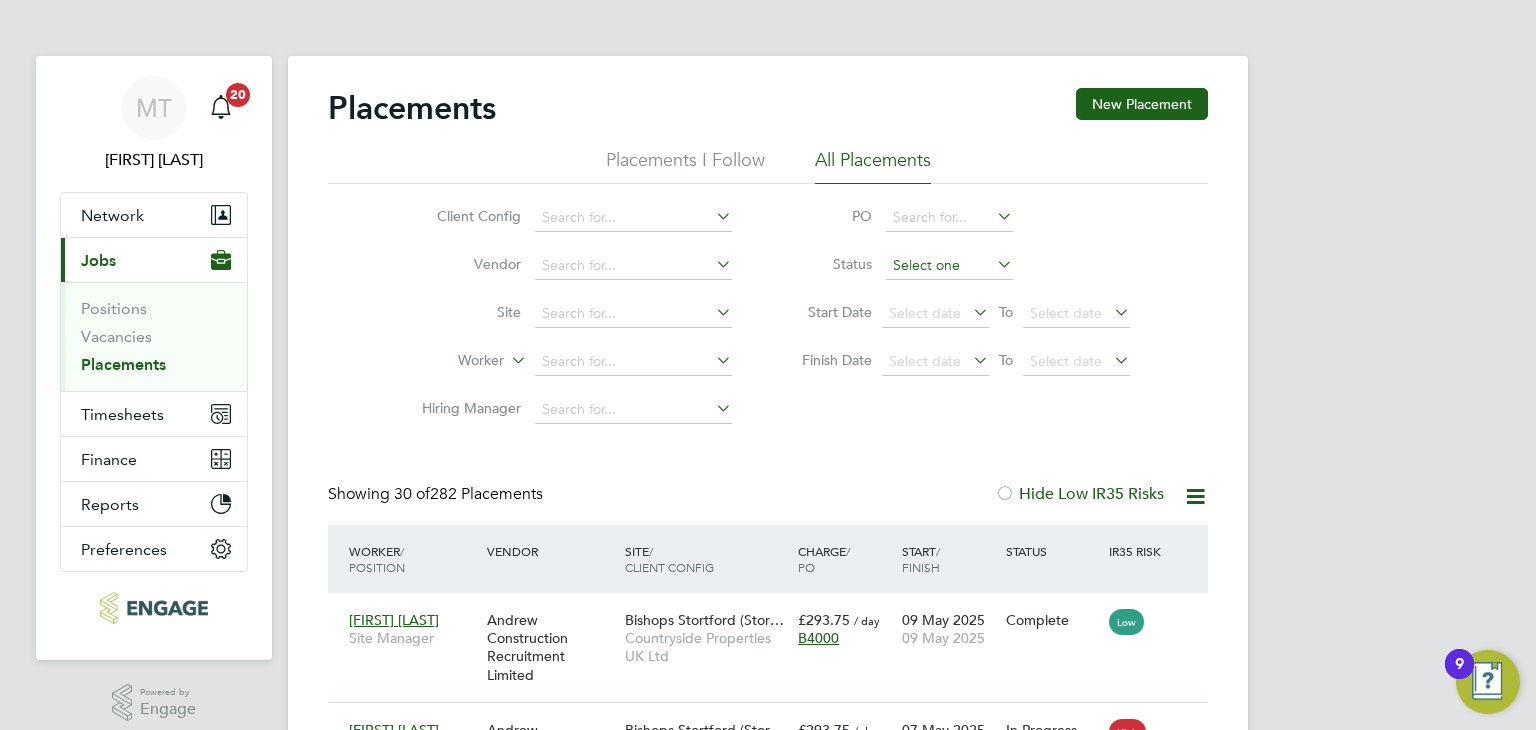 click 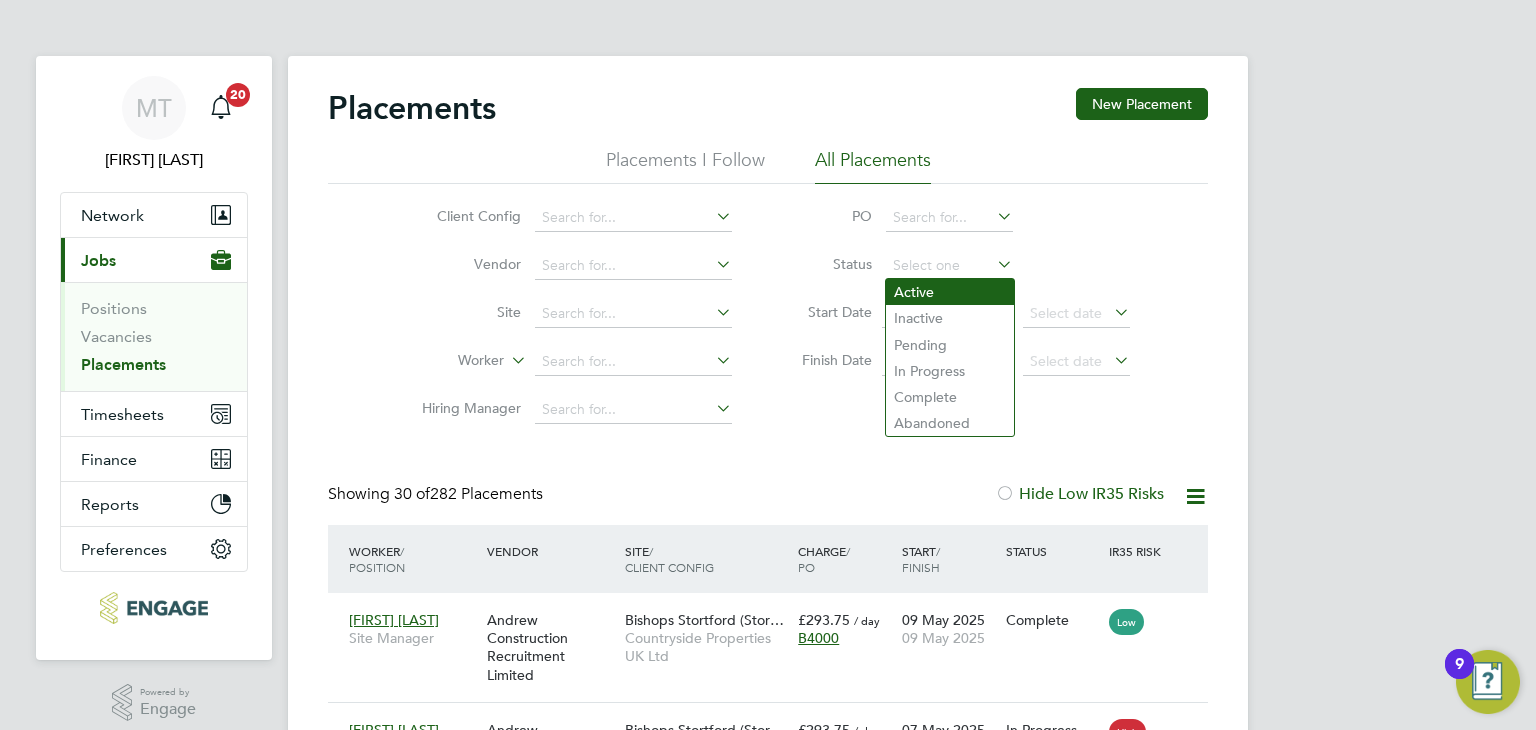 click on "Active" 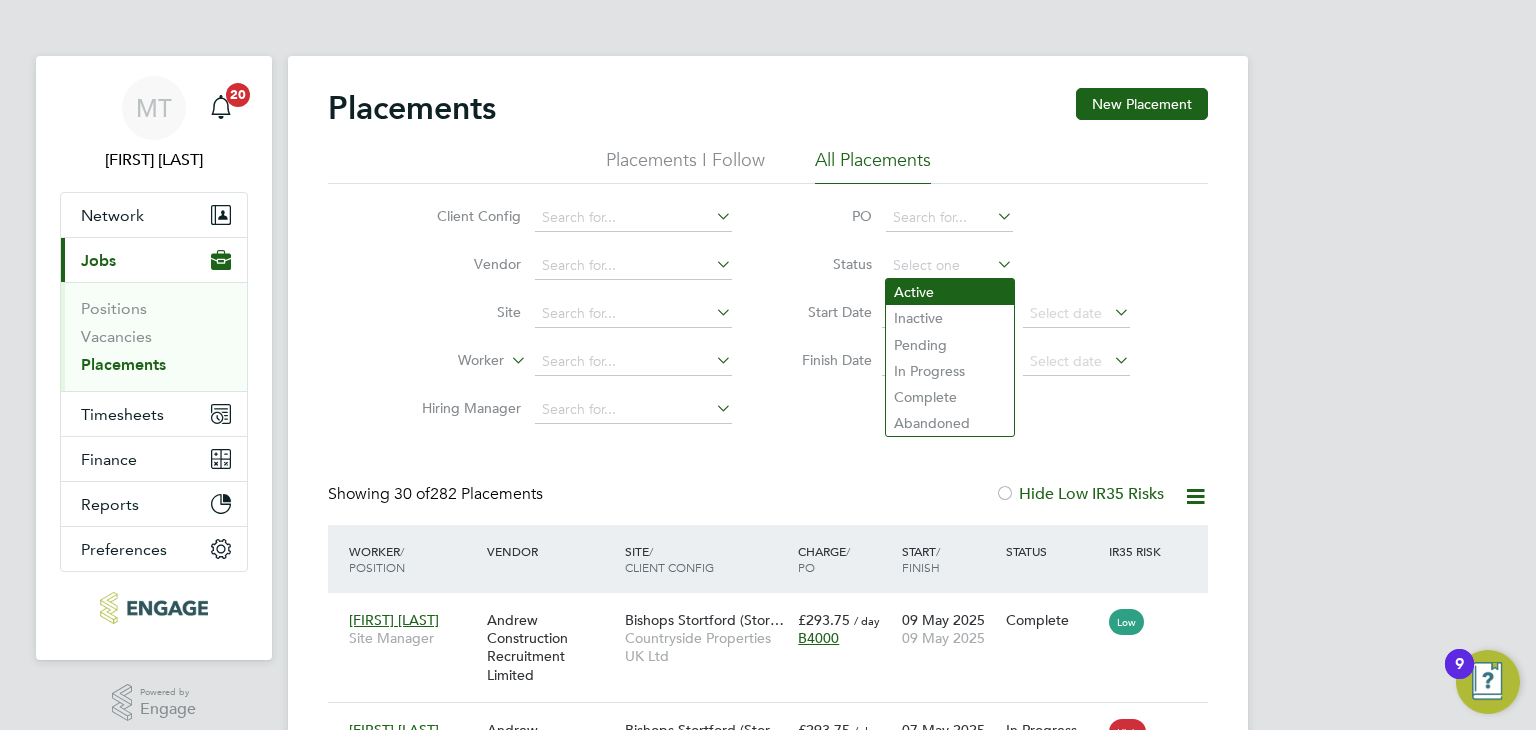 type on "Active" 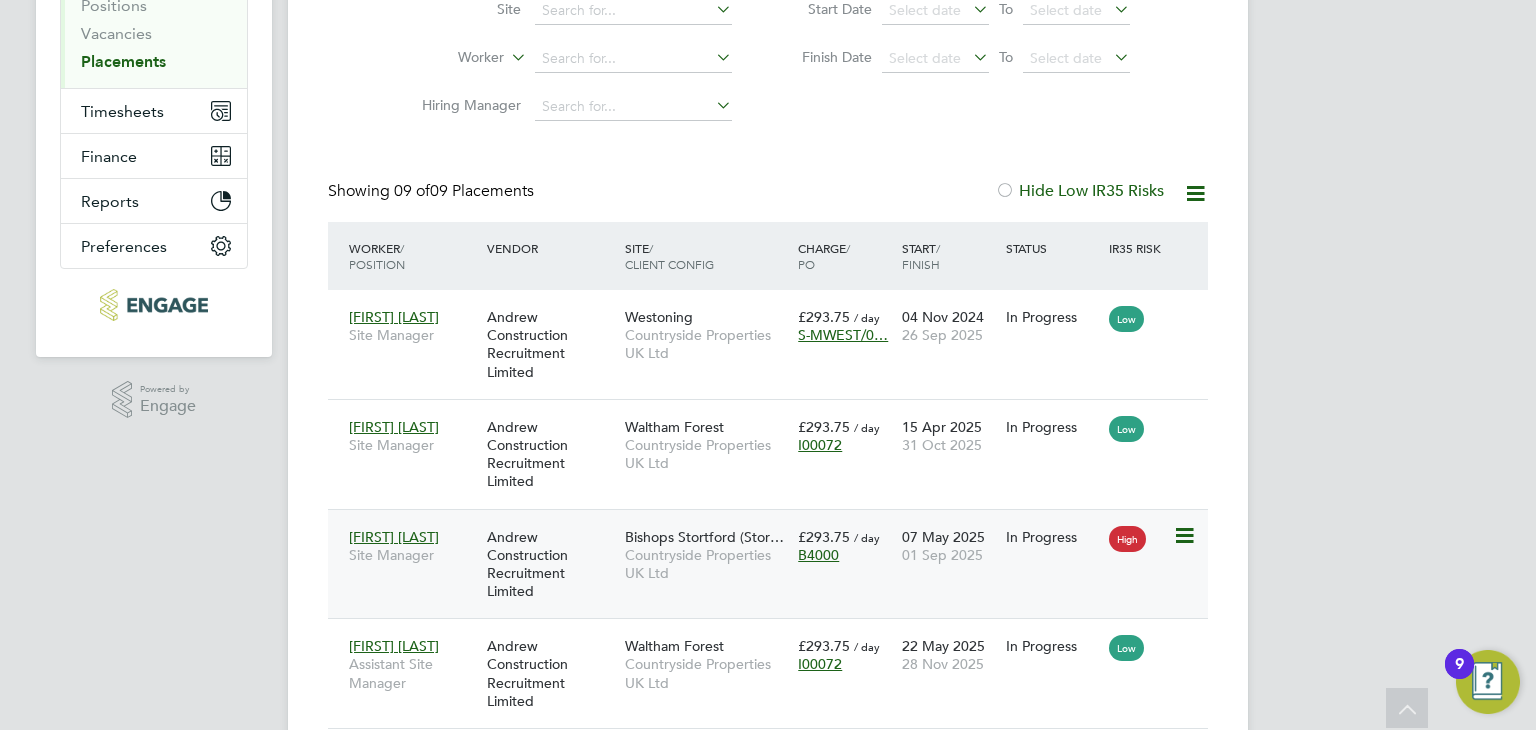 click on "Countryside Properties UK Ltd" 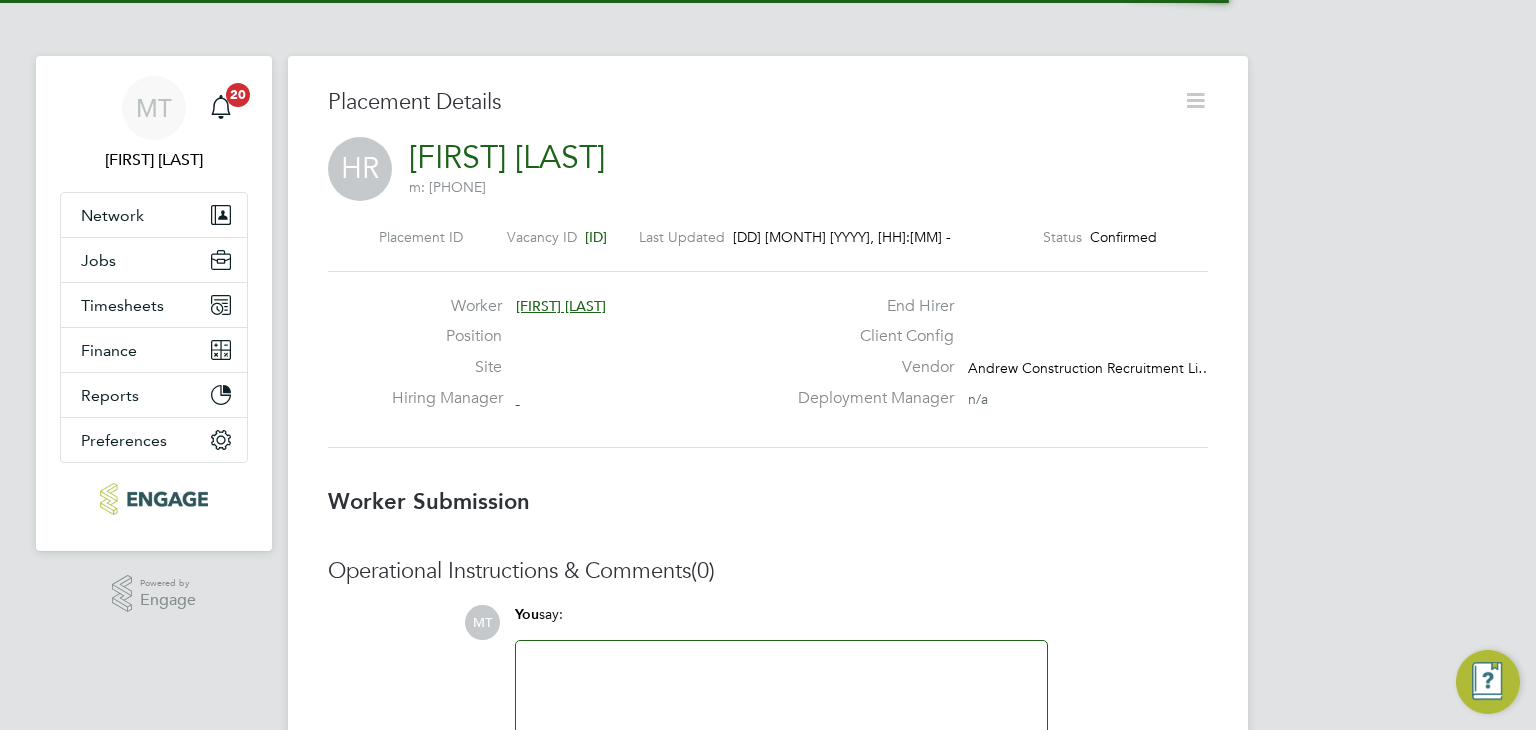 scroll, scrollTop: 0, scrollLeft: 0, axis: both 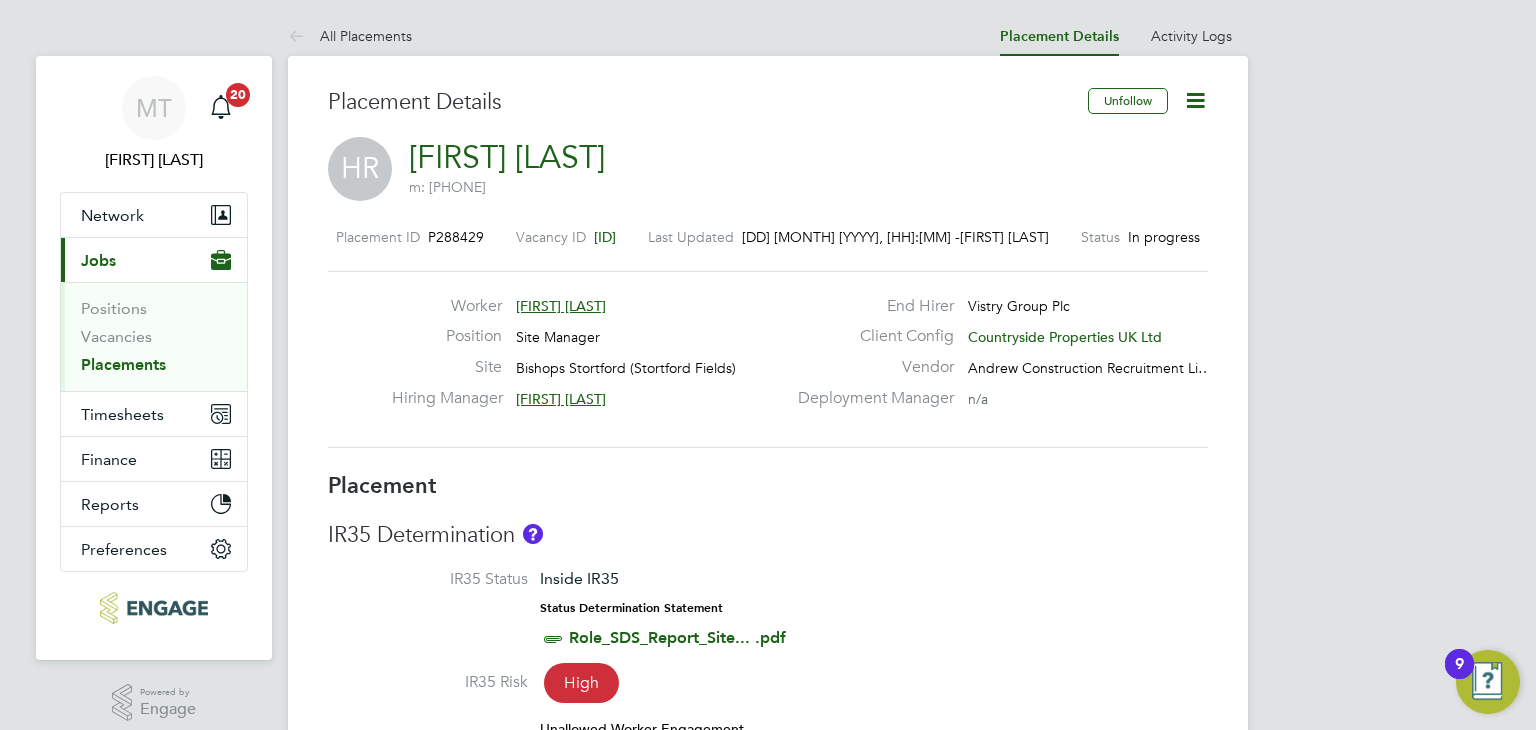 click on "Placements" at bounding box center (123, 364) 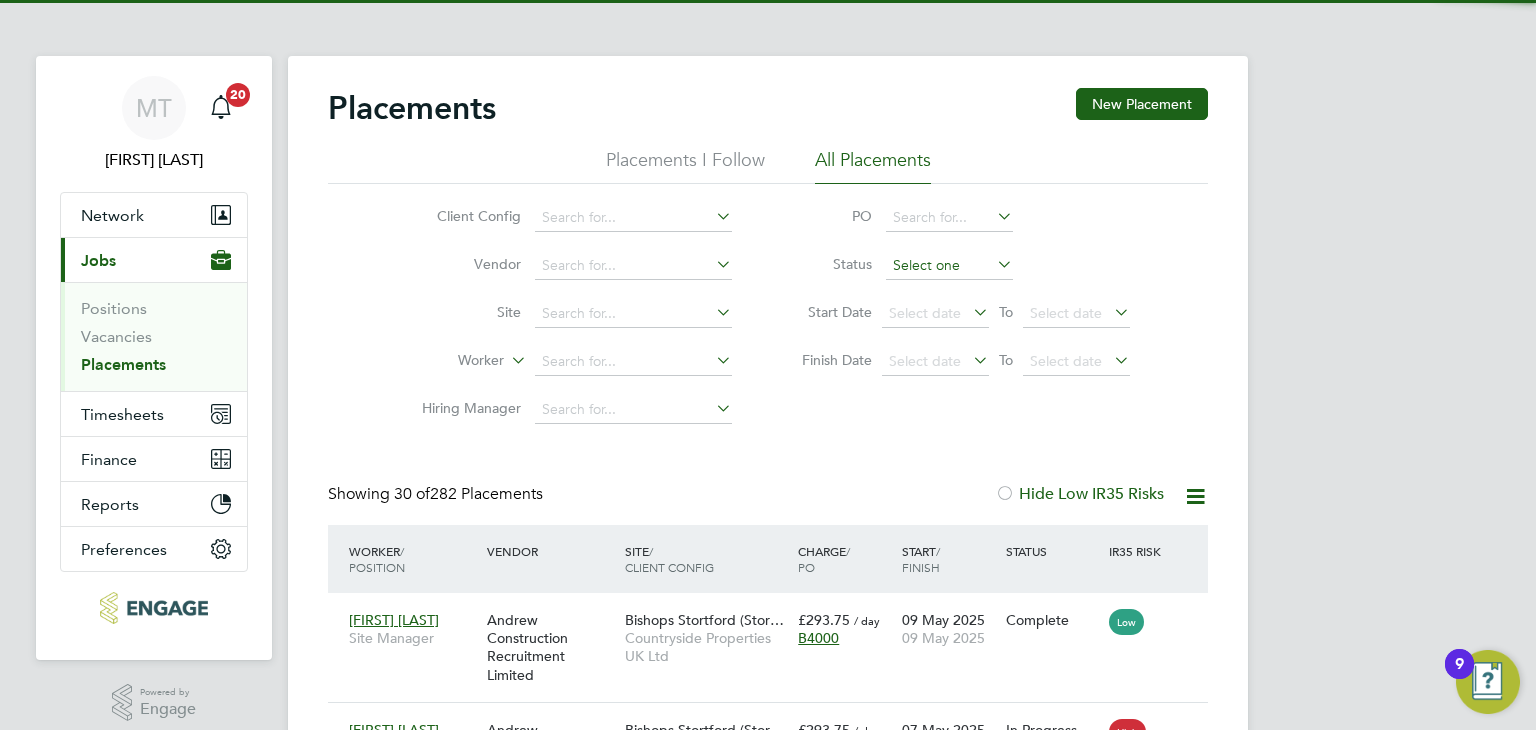 scroll, scrollTop: 9, scrollLeft: 9, axis: both 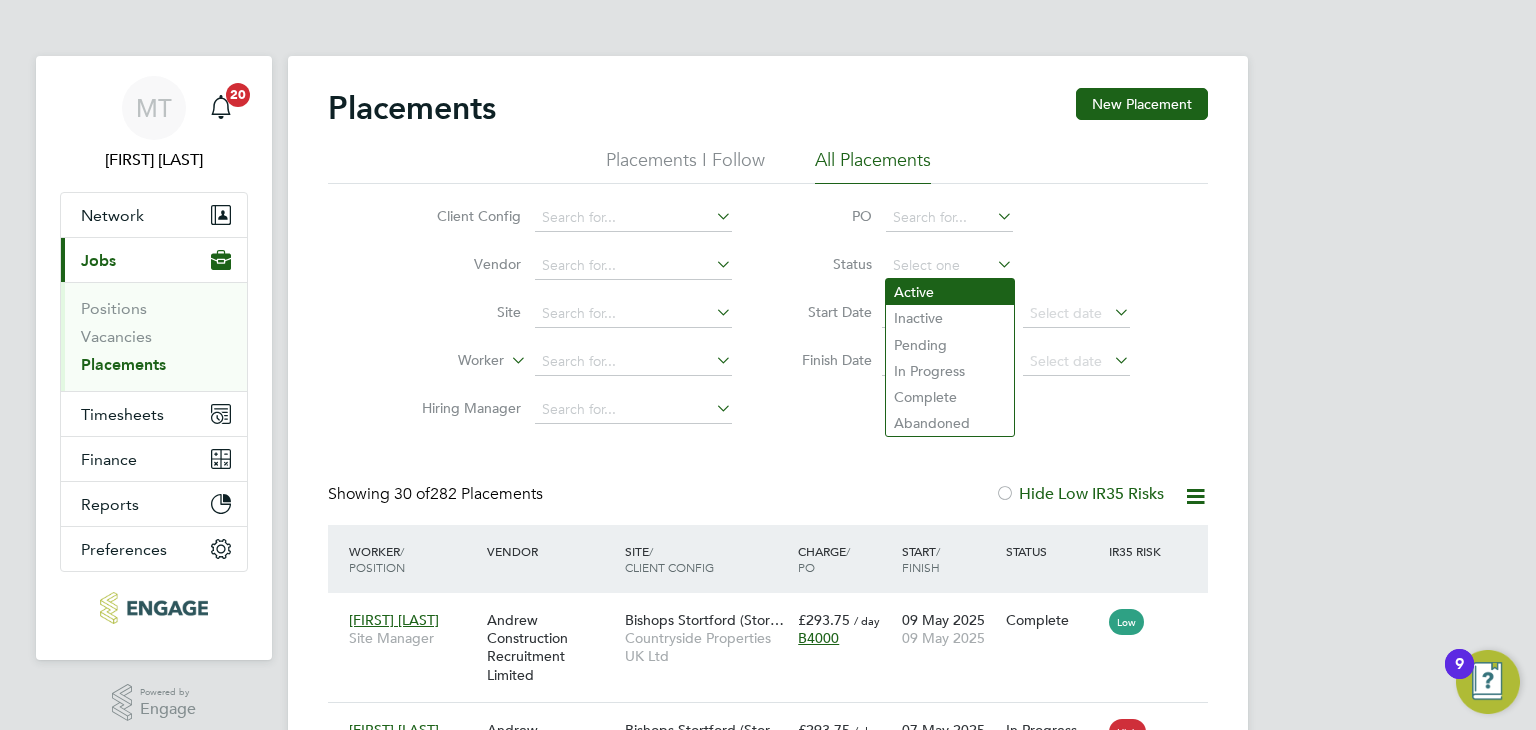 click on "Active" 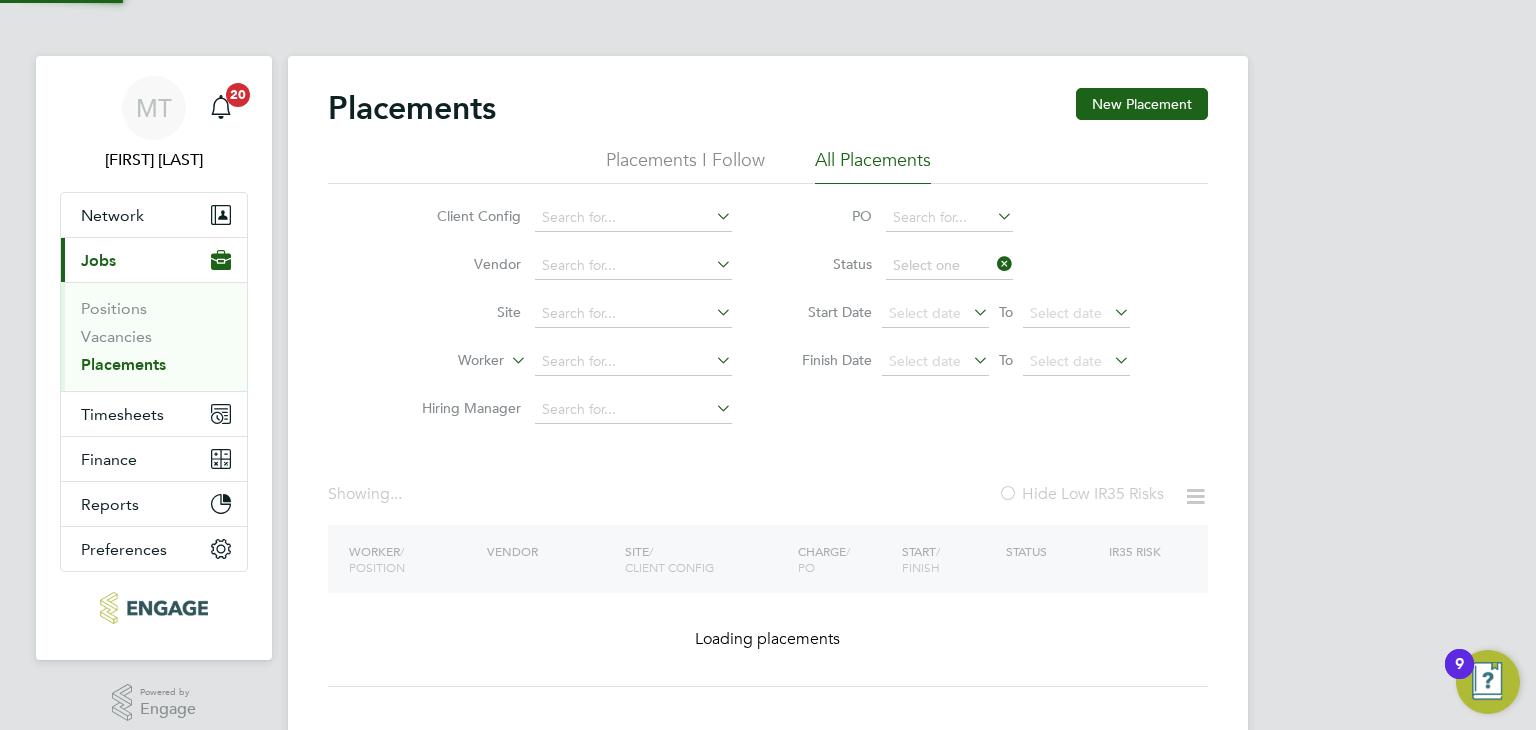 type on "Active" 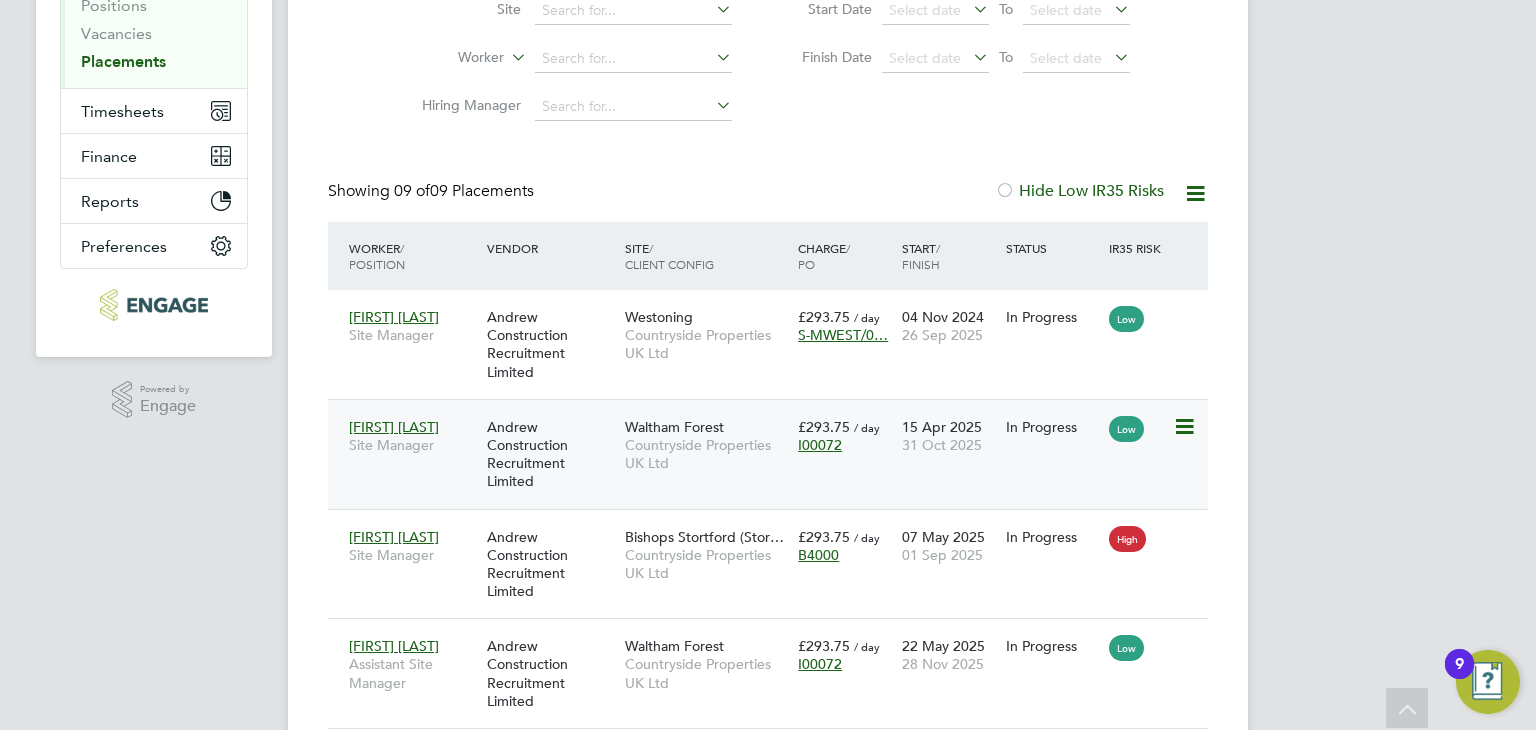 click on "Countryside Properties UK Ltd" 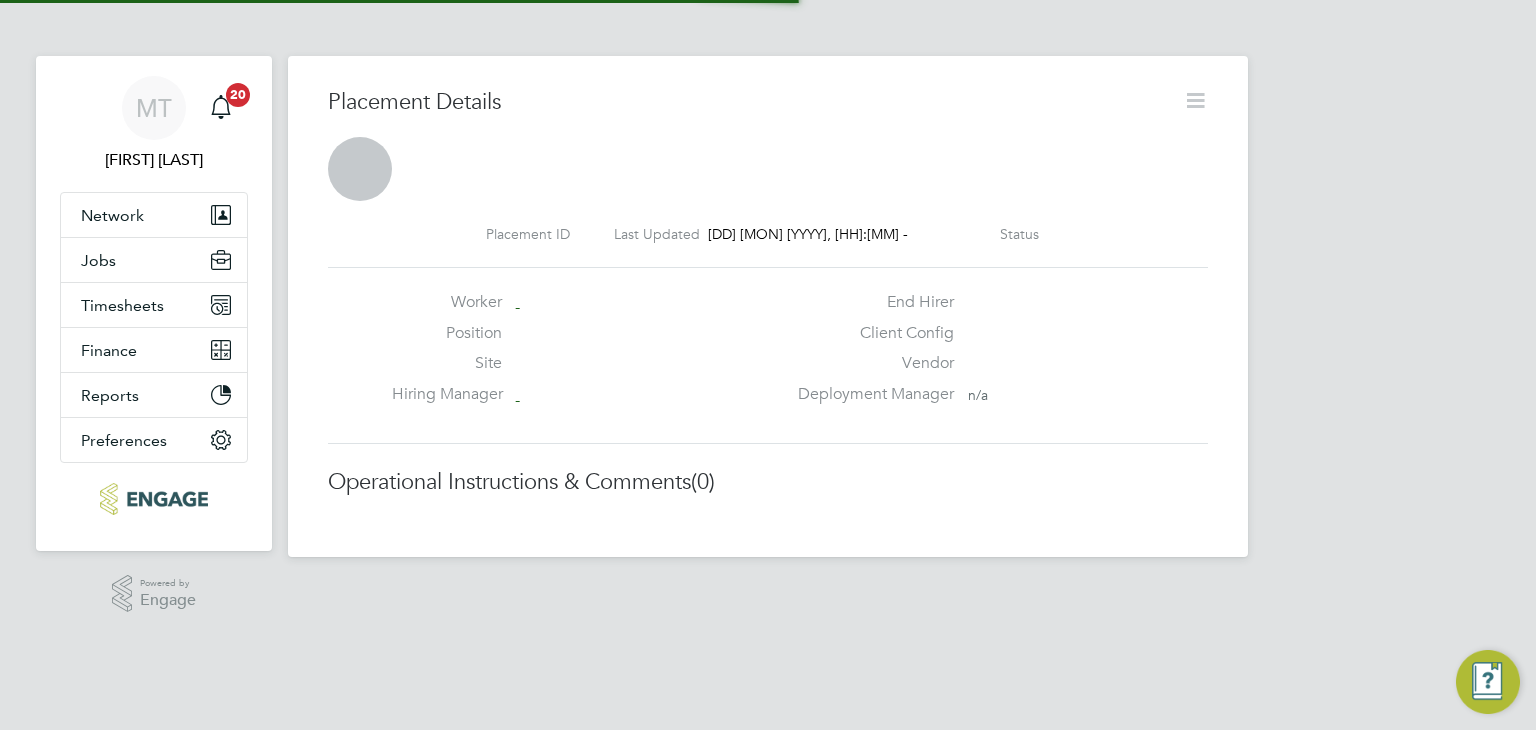 scroll, scrollTop: 0, scrollLeft: 0, axis: both 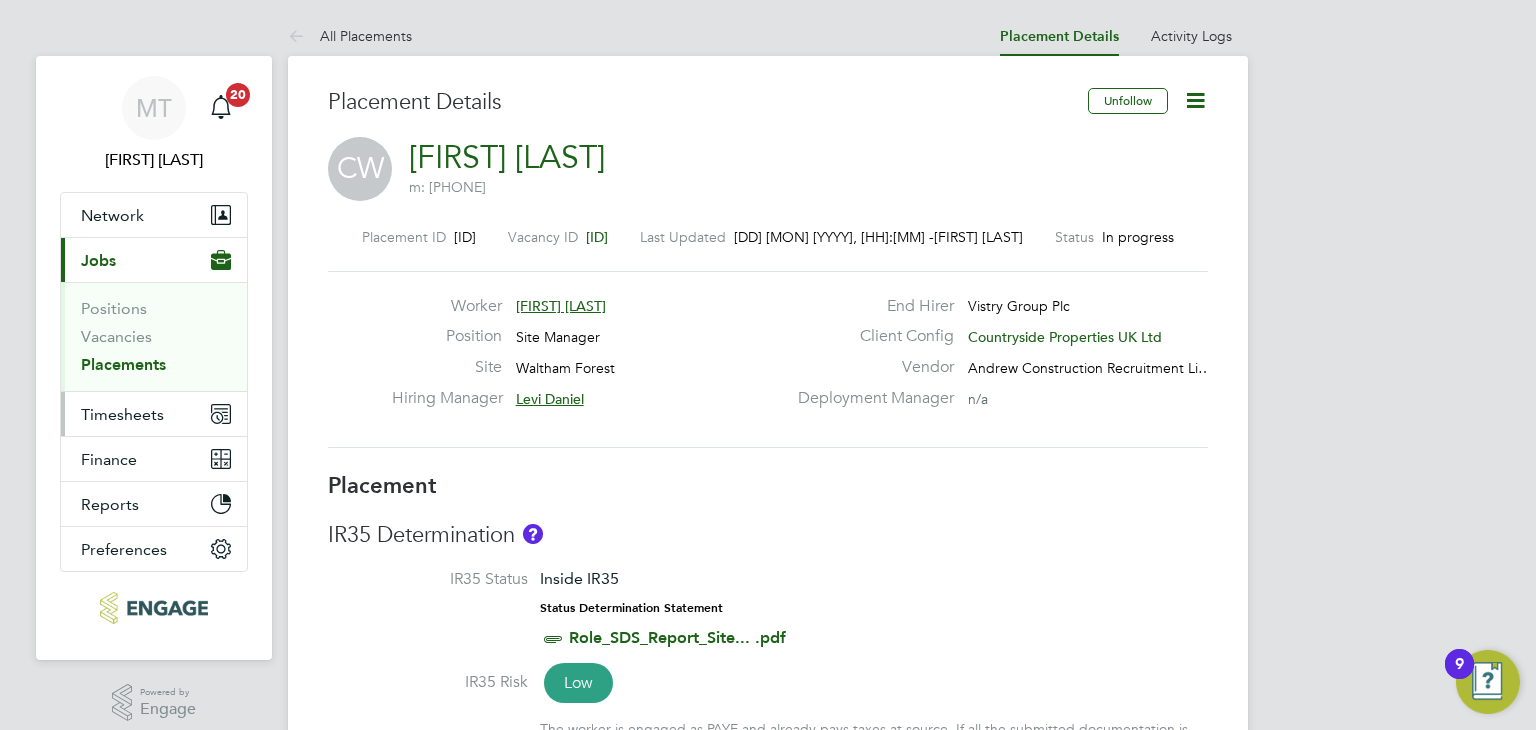 drag, startPoint x: 131, startPoint y: 353, endPoint x: 216, endPoint y: 393, distance: 93.941475 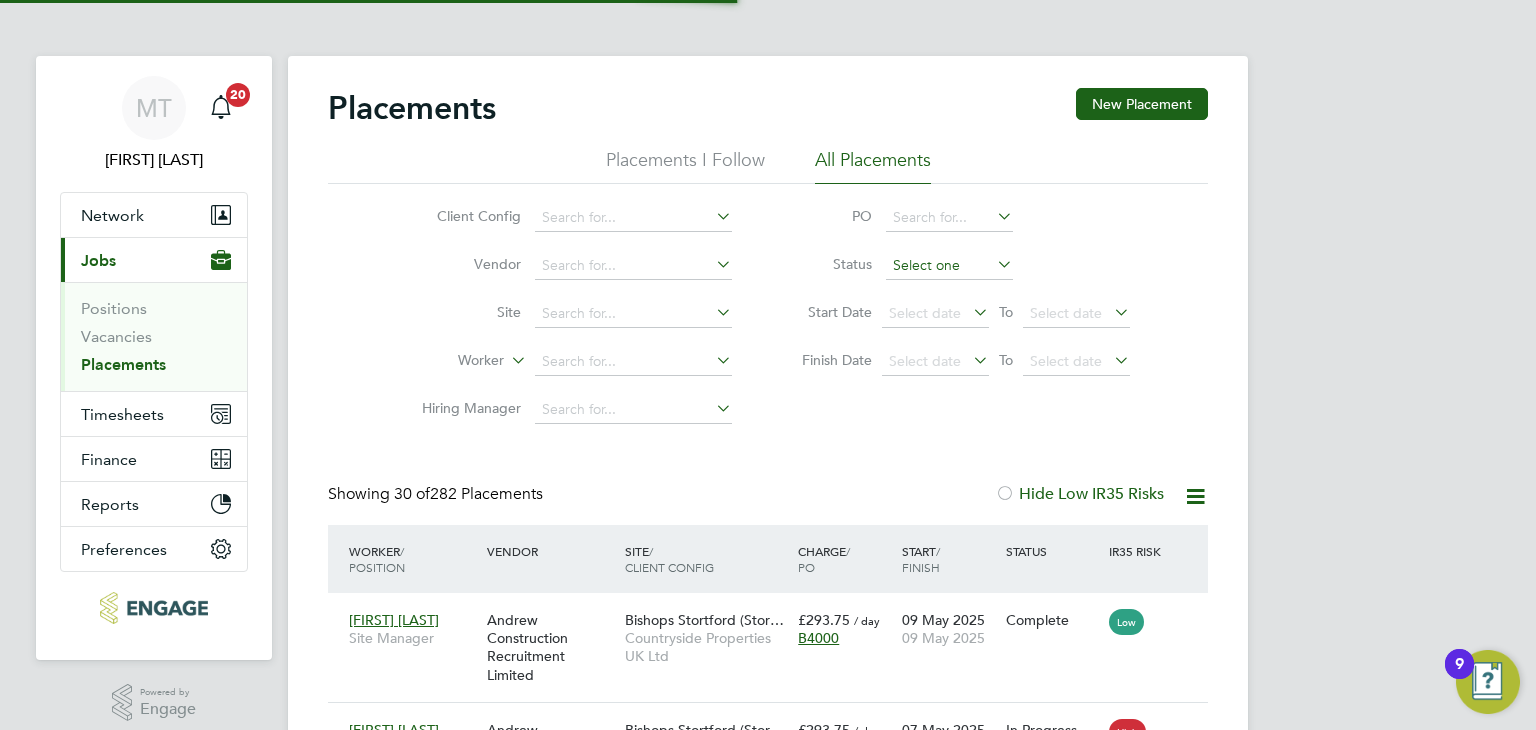 drag, startPoint x: 945, startPoint y: 254, endPoint x: 943, endPoint y: 289, distance: 35.057095 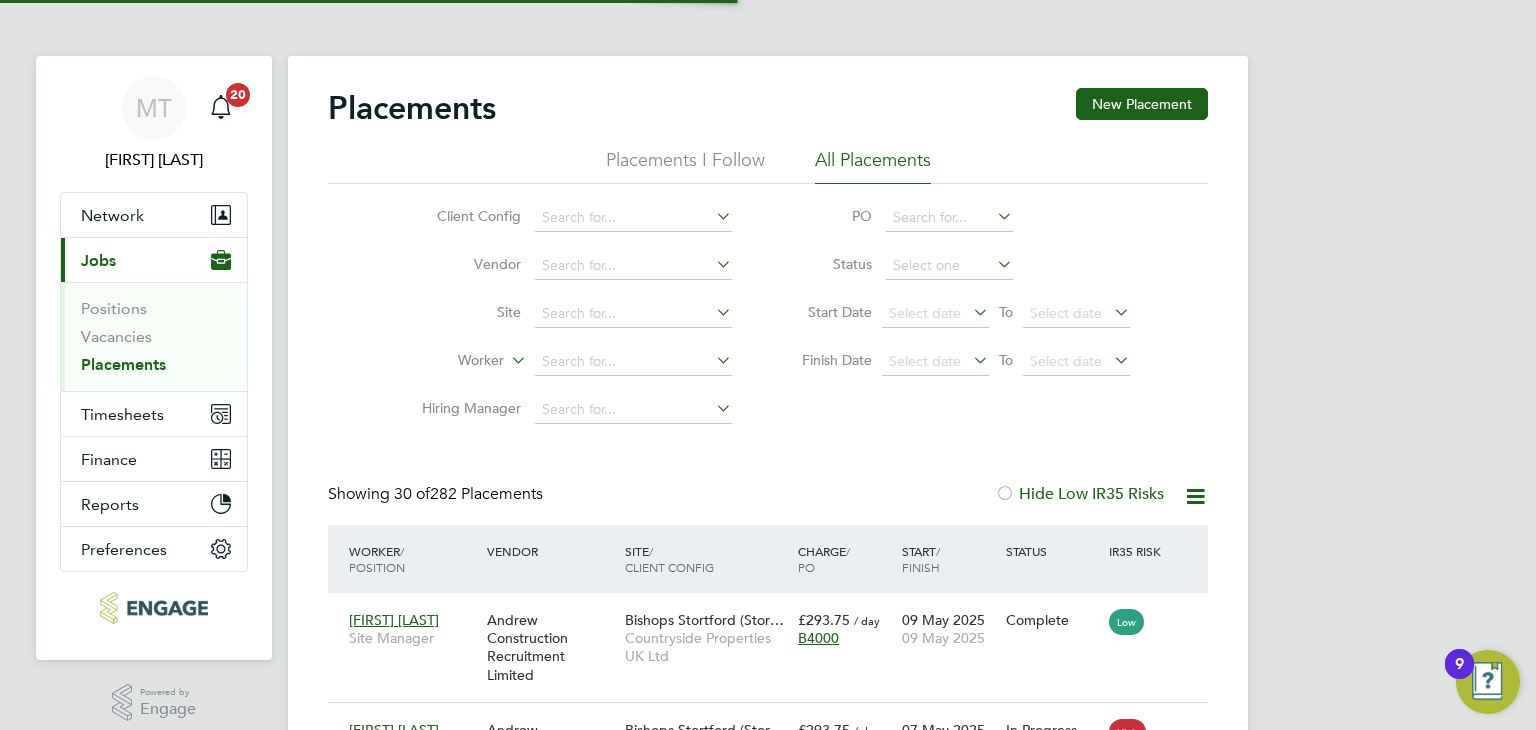 click 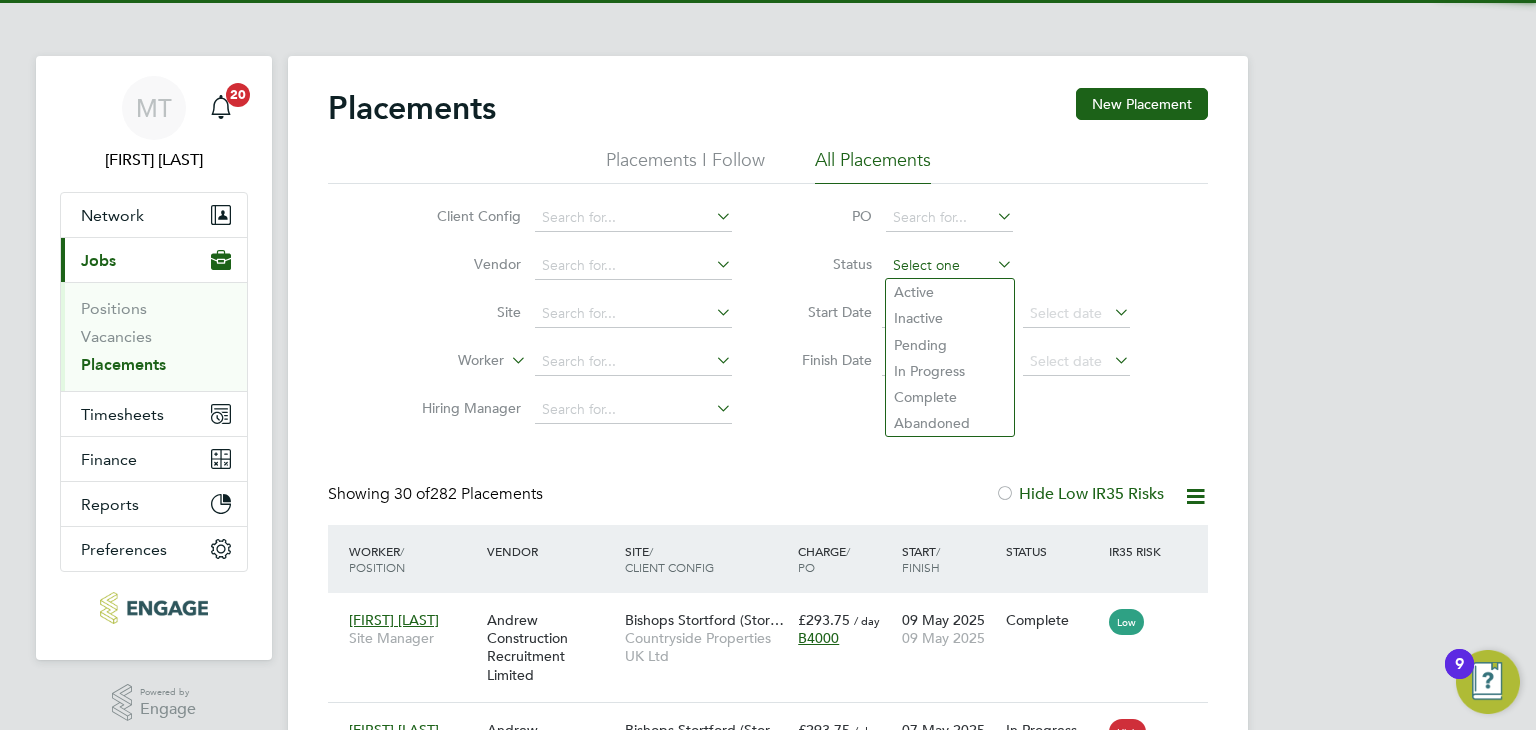 scroll, scrollTop: 9, scrollLeft: 9, axis: both 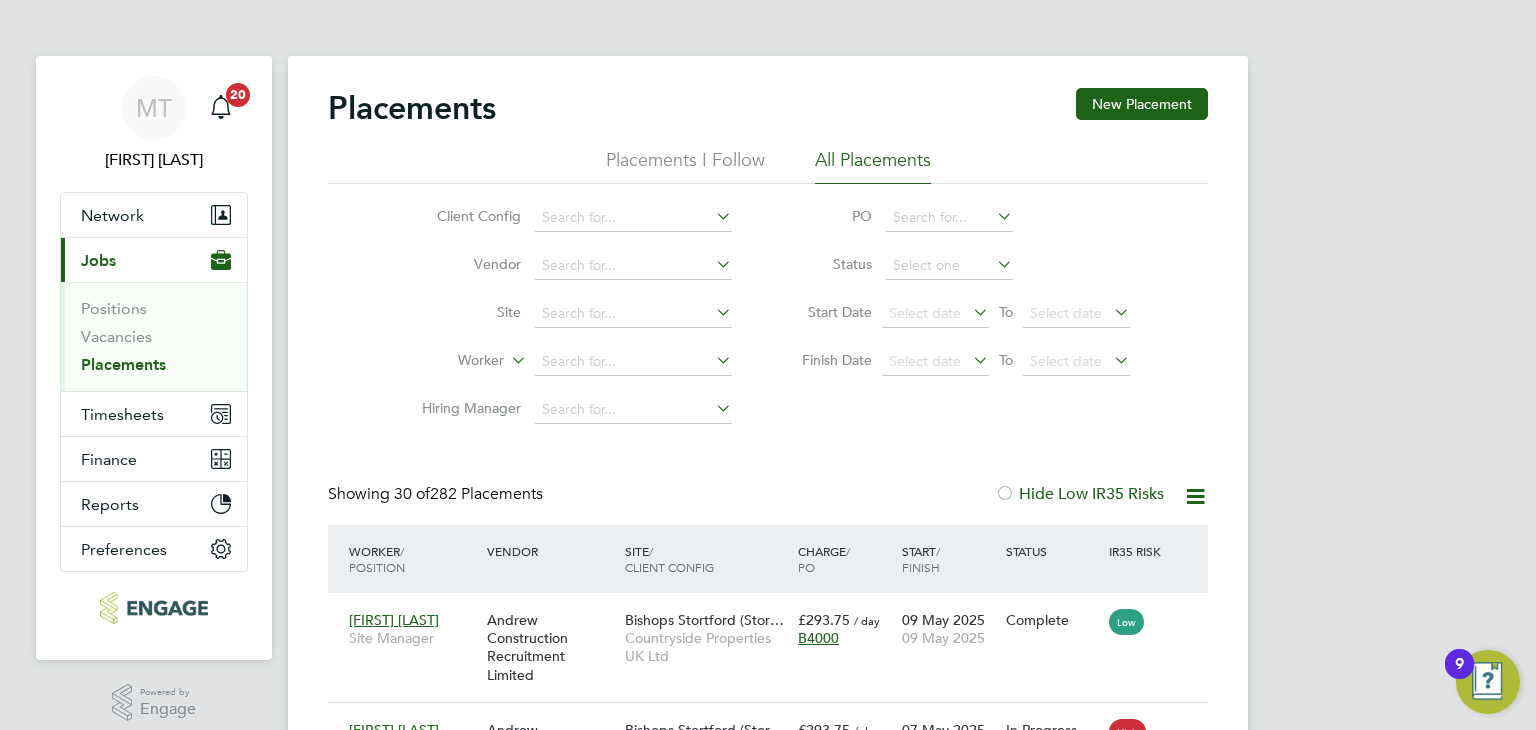 click on "Active" 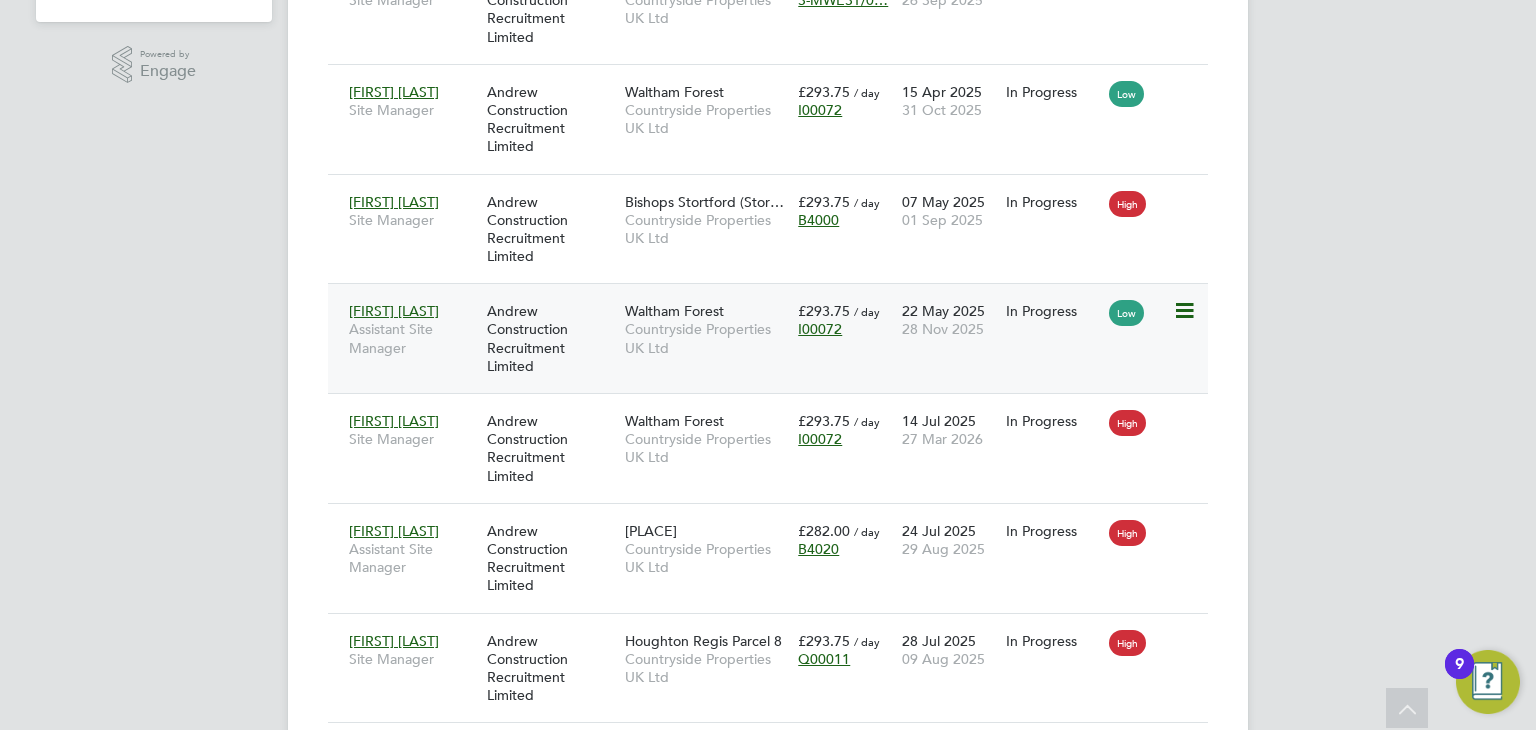 click on "Countryside Properties UK Ltd" 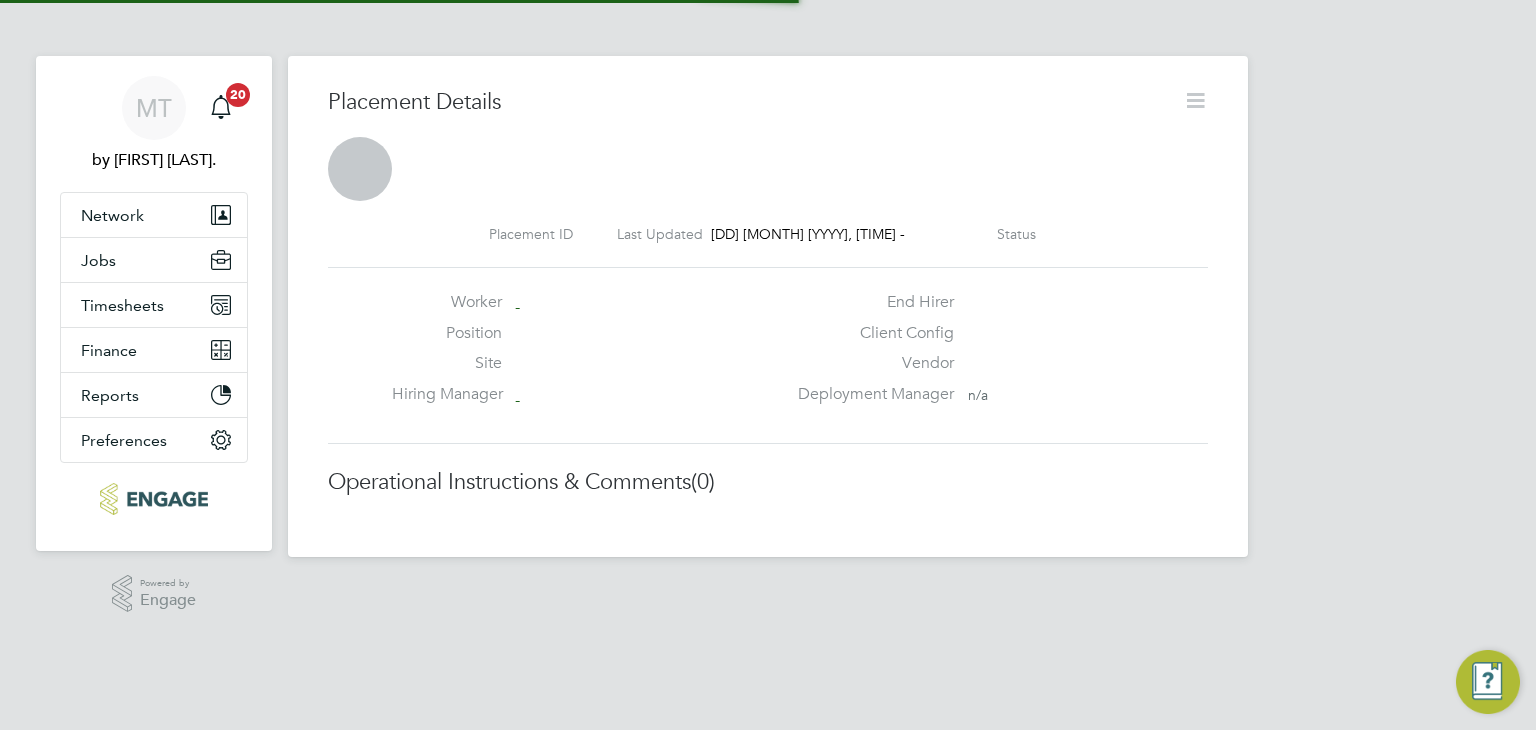 scroll, scrollTop: 0, scrollLeft: 0, axis: both 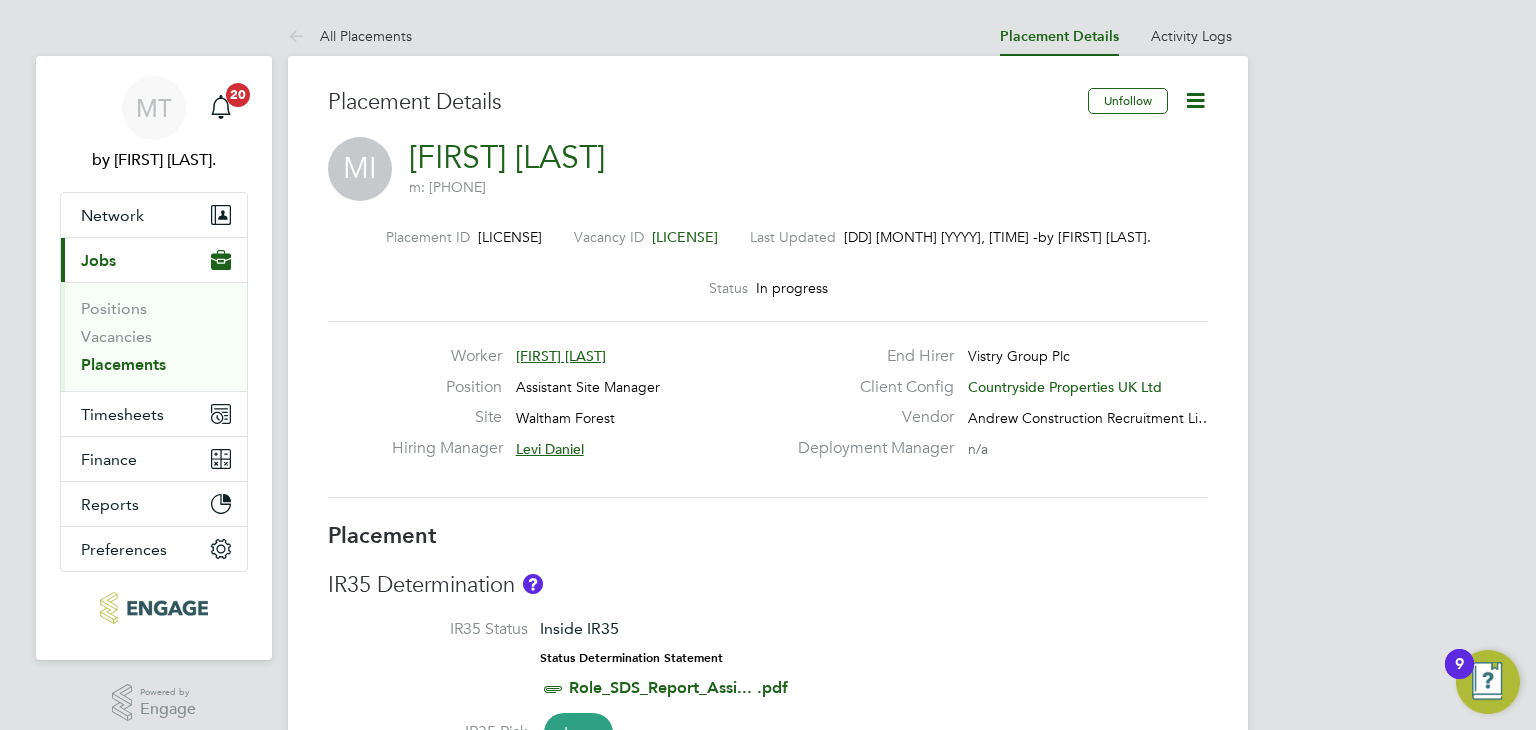 click on "Placements" at bounding box center (123, 364) 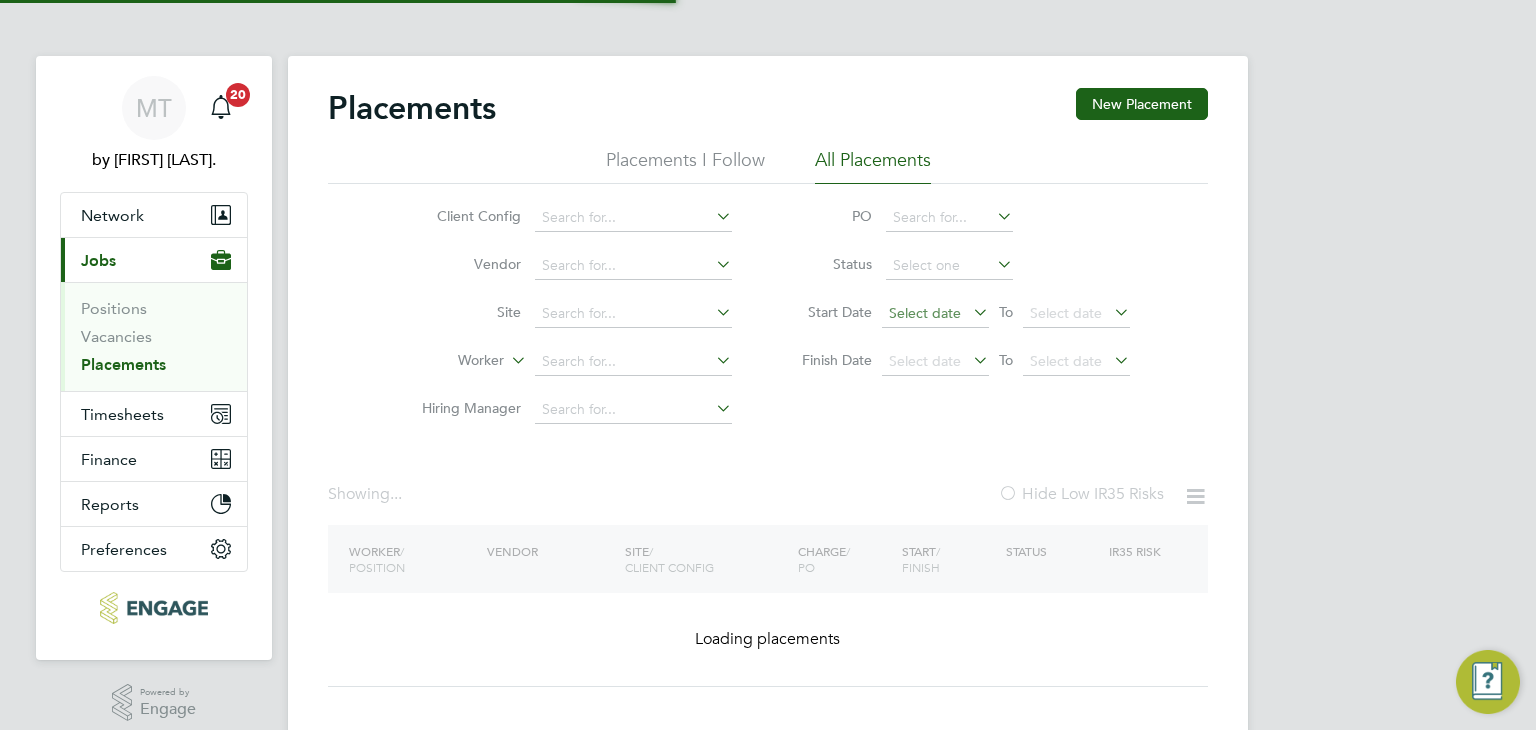 click 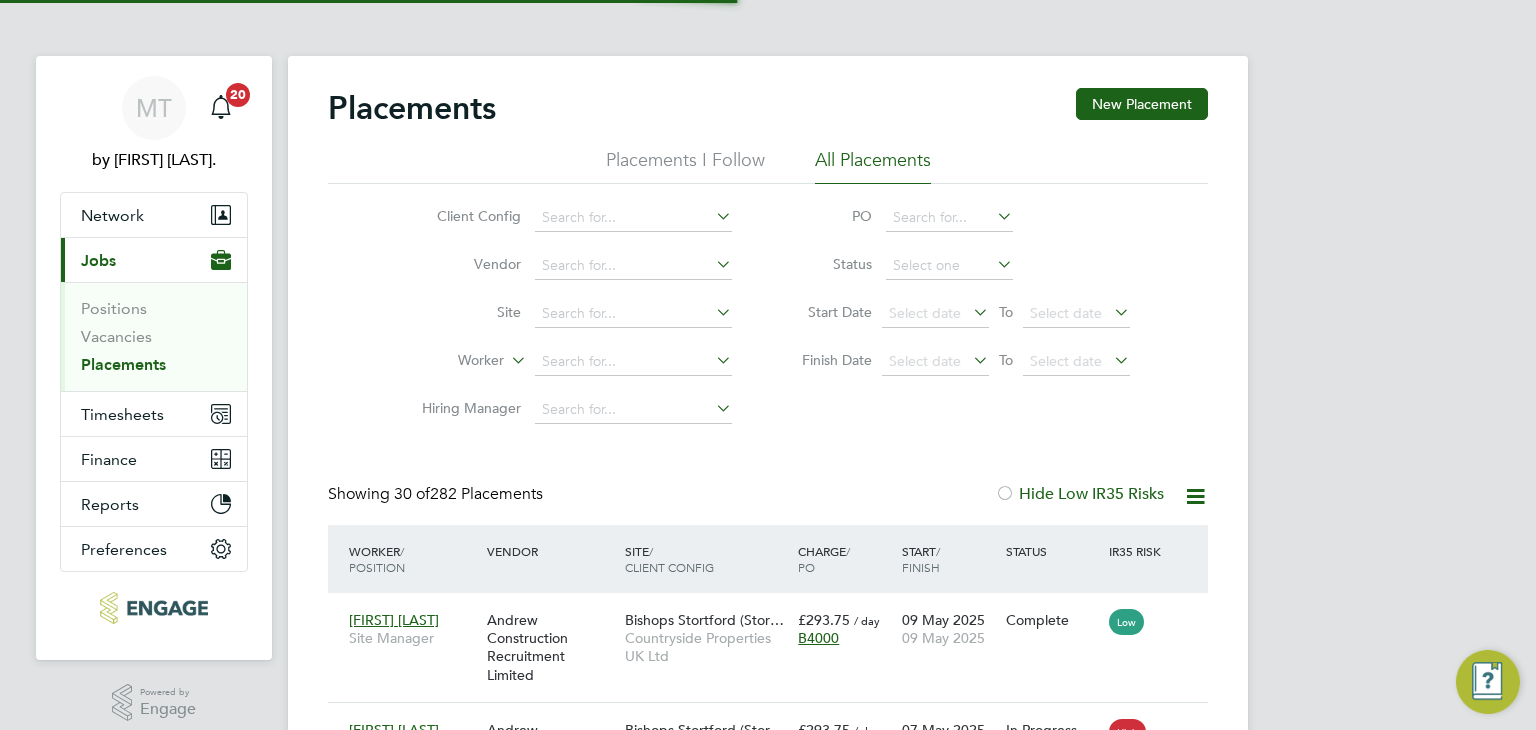scroll, scrollTop: 9, scrollLeft: 9, axis: both 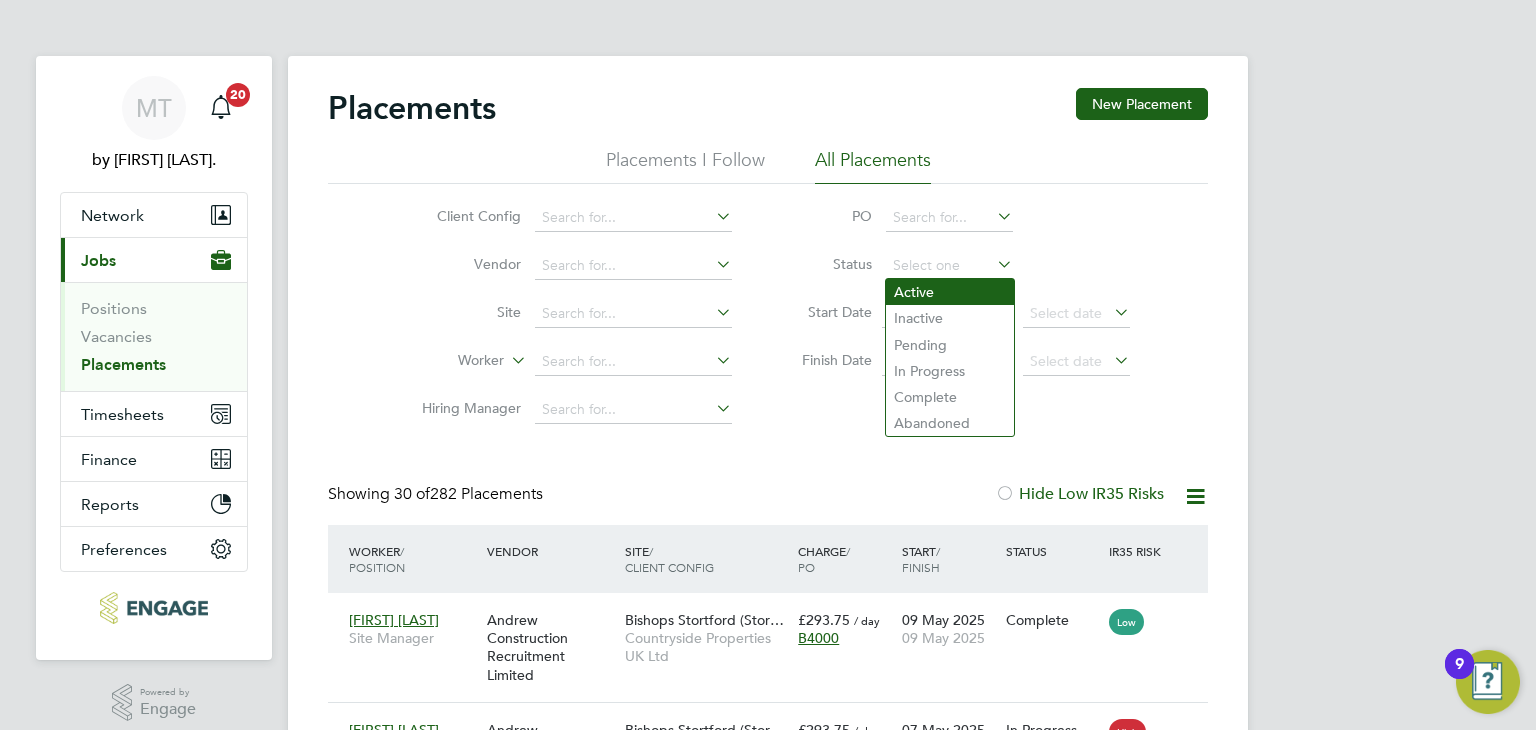 click on "Active" 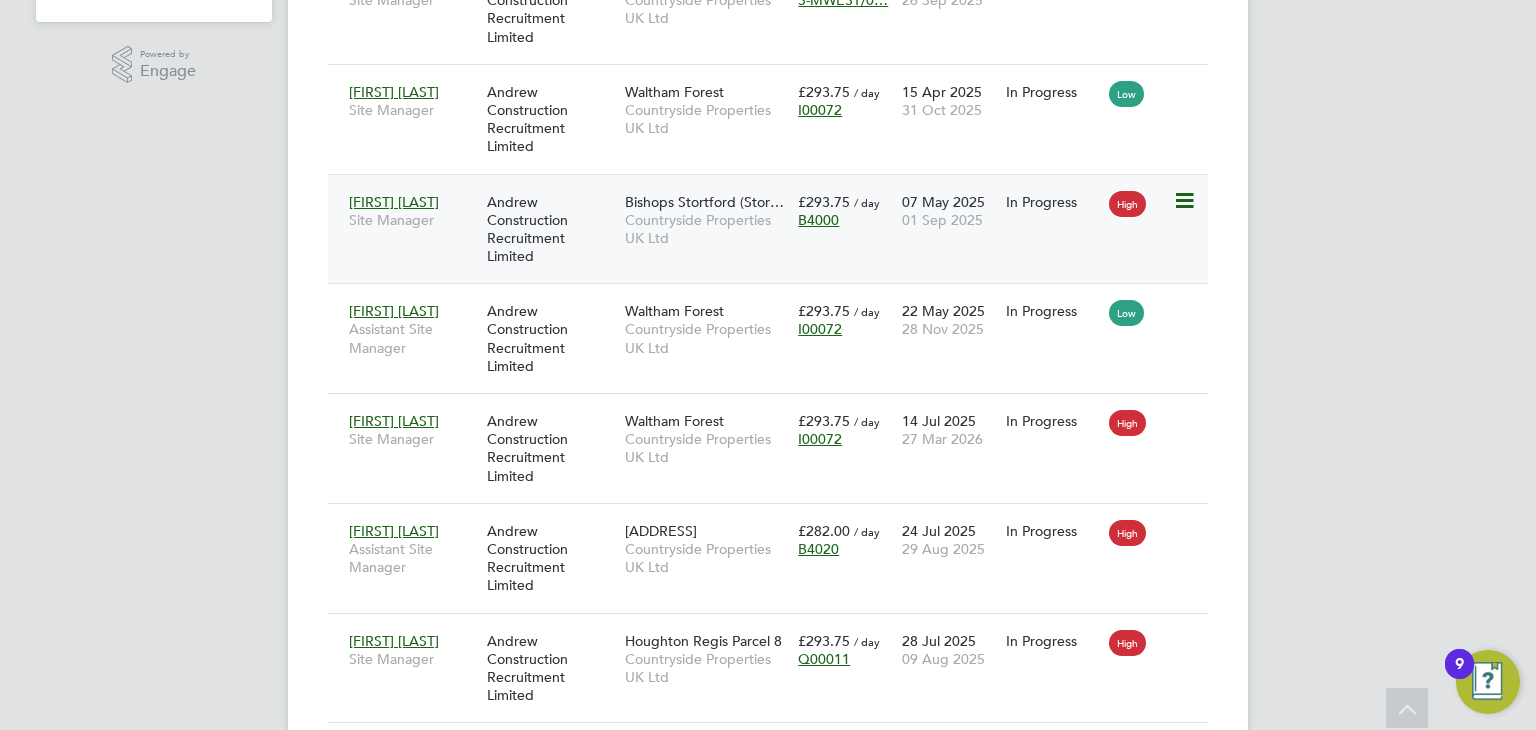 scroll, scrollTop: 0, scrollLeft: 0, axis: both 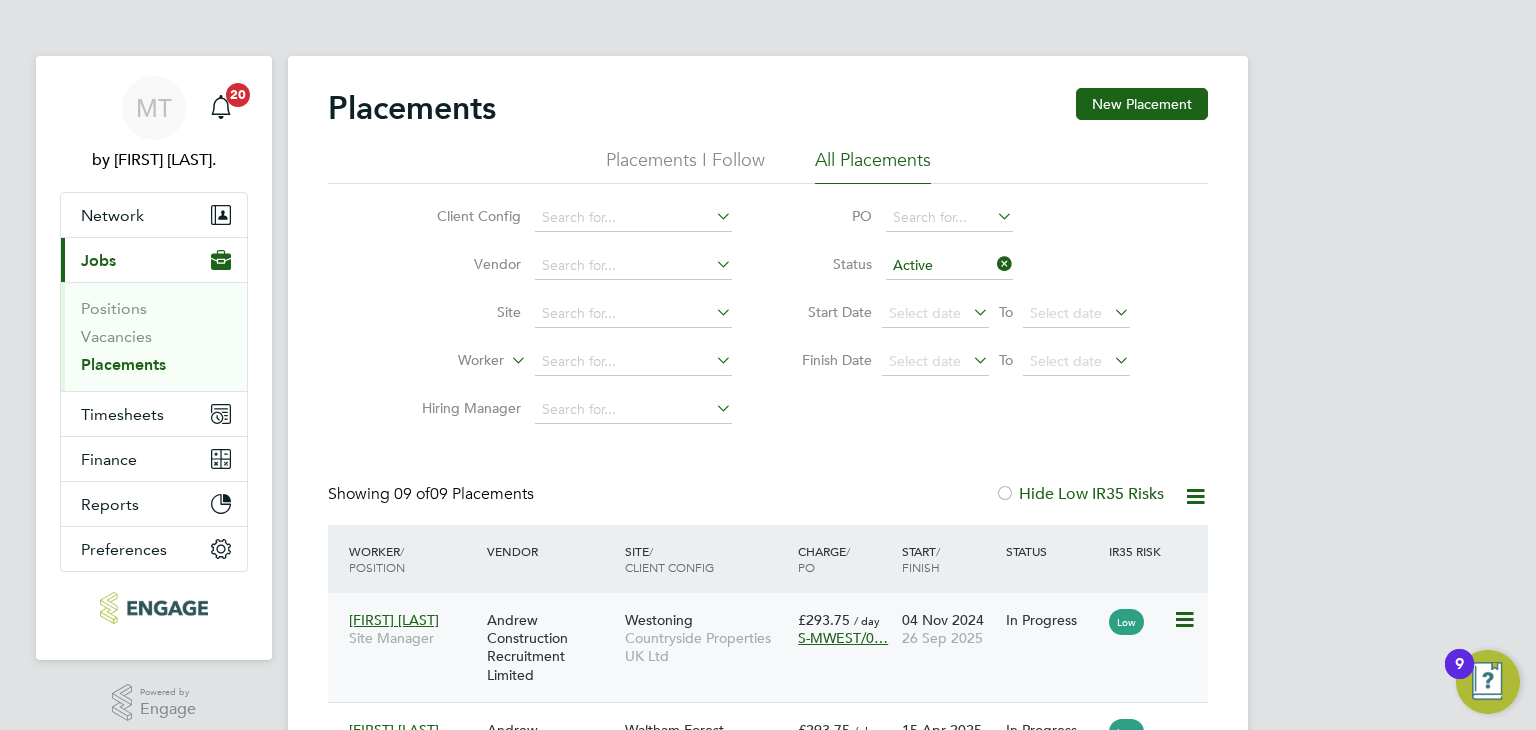 click on "Countryside Properties UK Ltd" 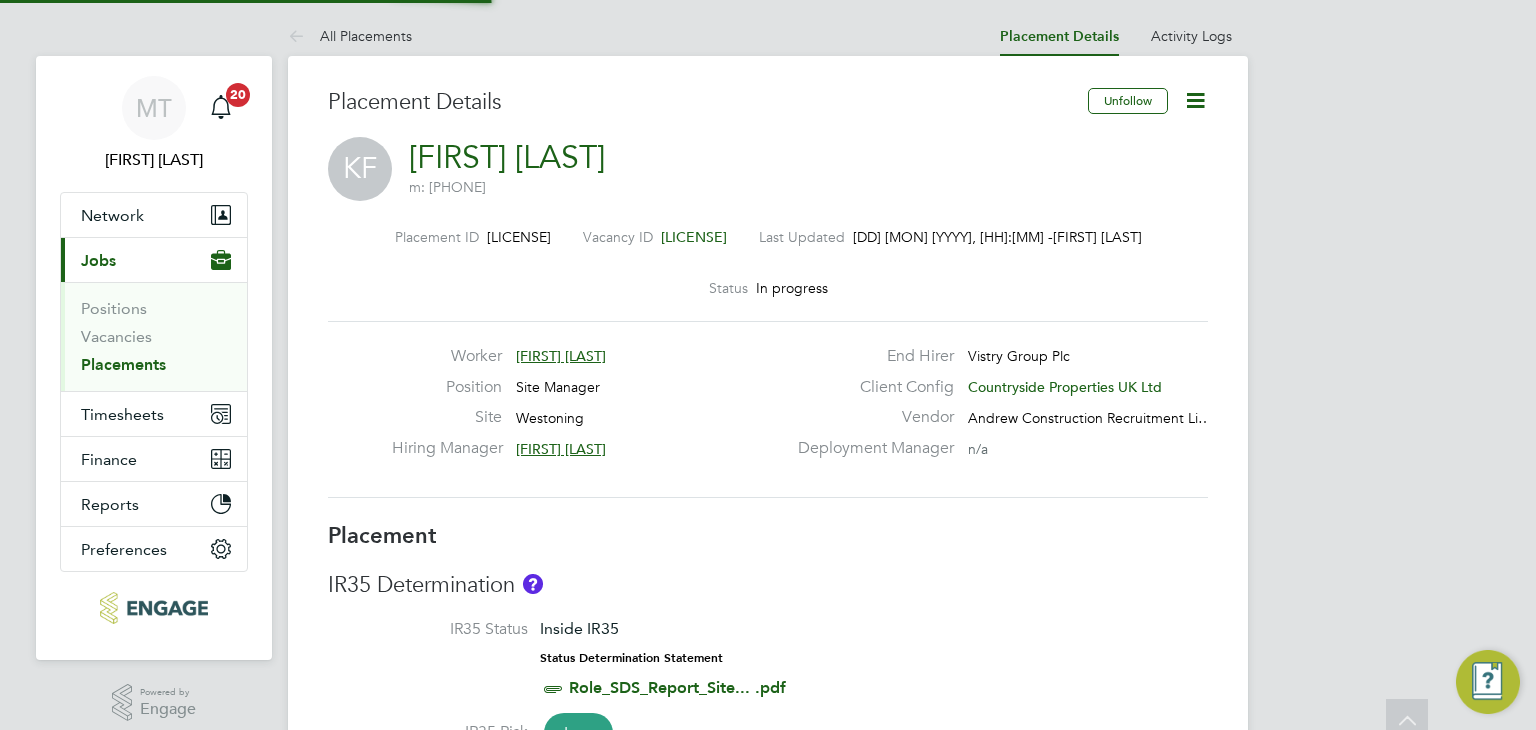 scroll, scrollTop: 714, scrollLeft: 0, axis: vertical 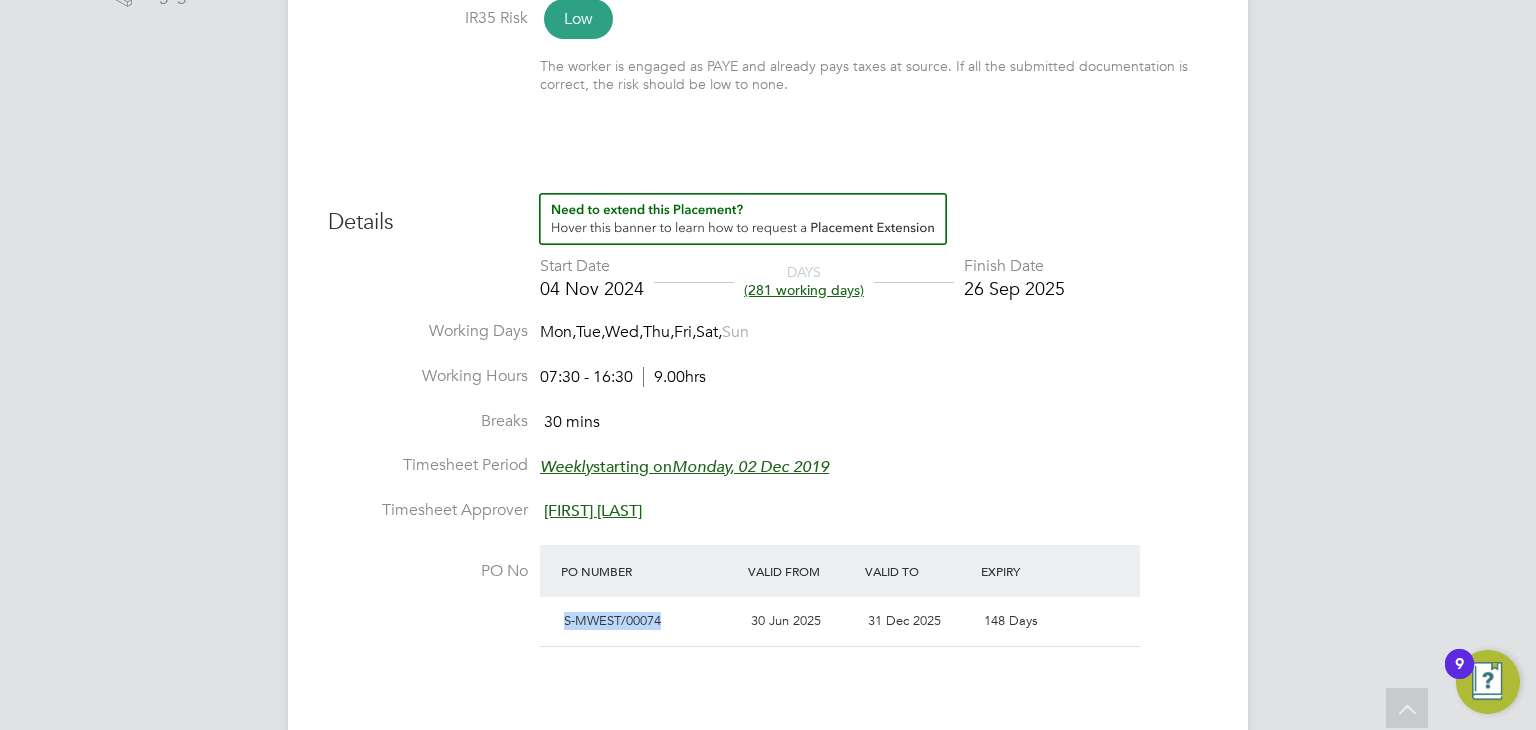 drag, startPoint x: 561, startPoint y: 570, endPoint x: 666, endPoint y: 577, distance: 105.23308 